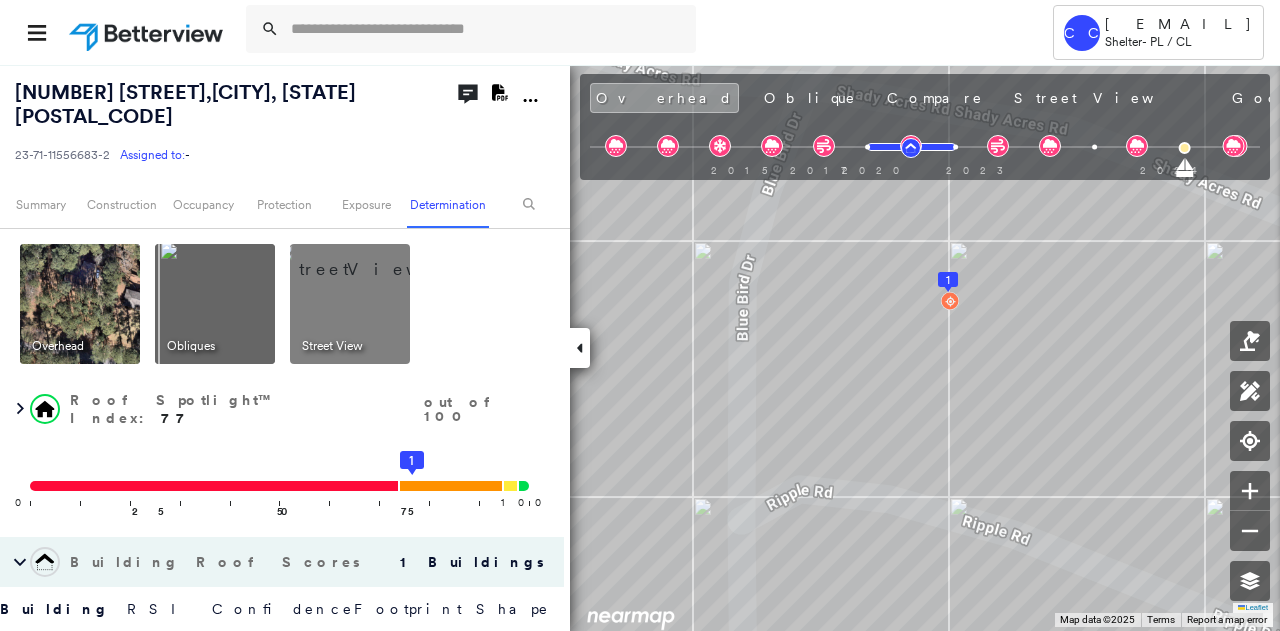 scroll, scrollTop: 0, scrollLeft: 0, axis: both 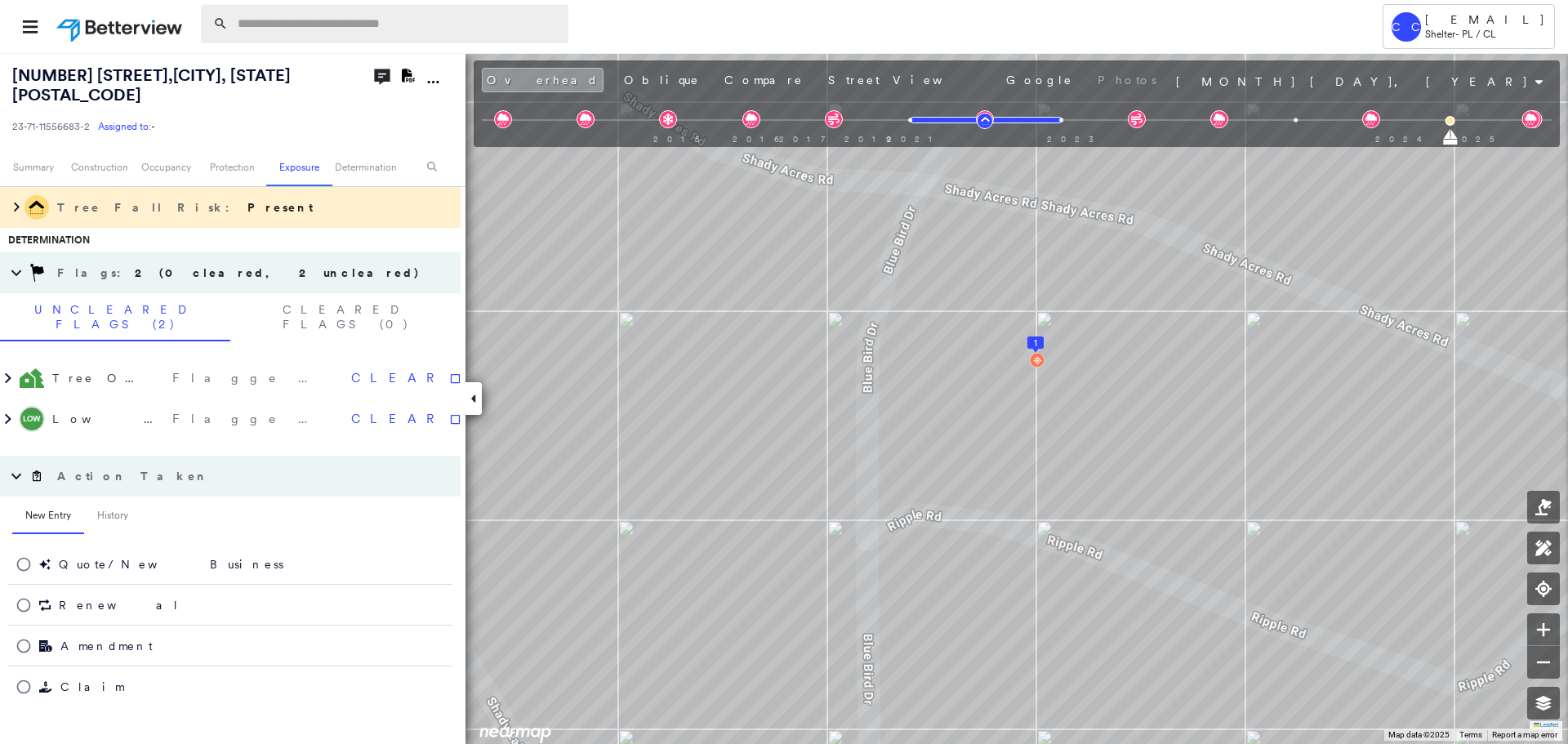 click at bounding box center [398, 24] 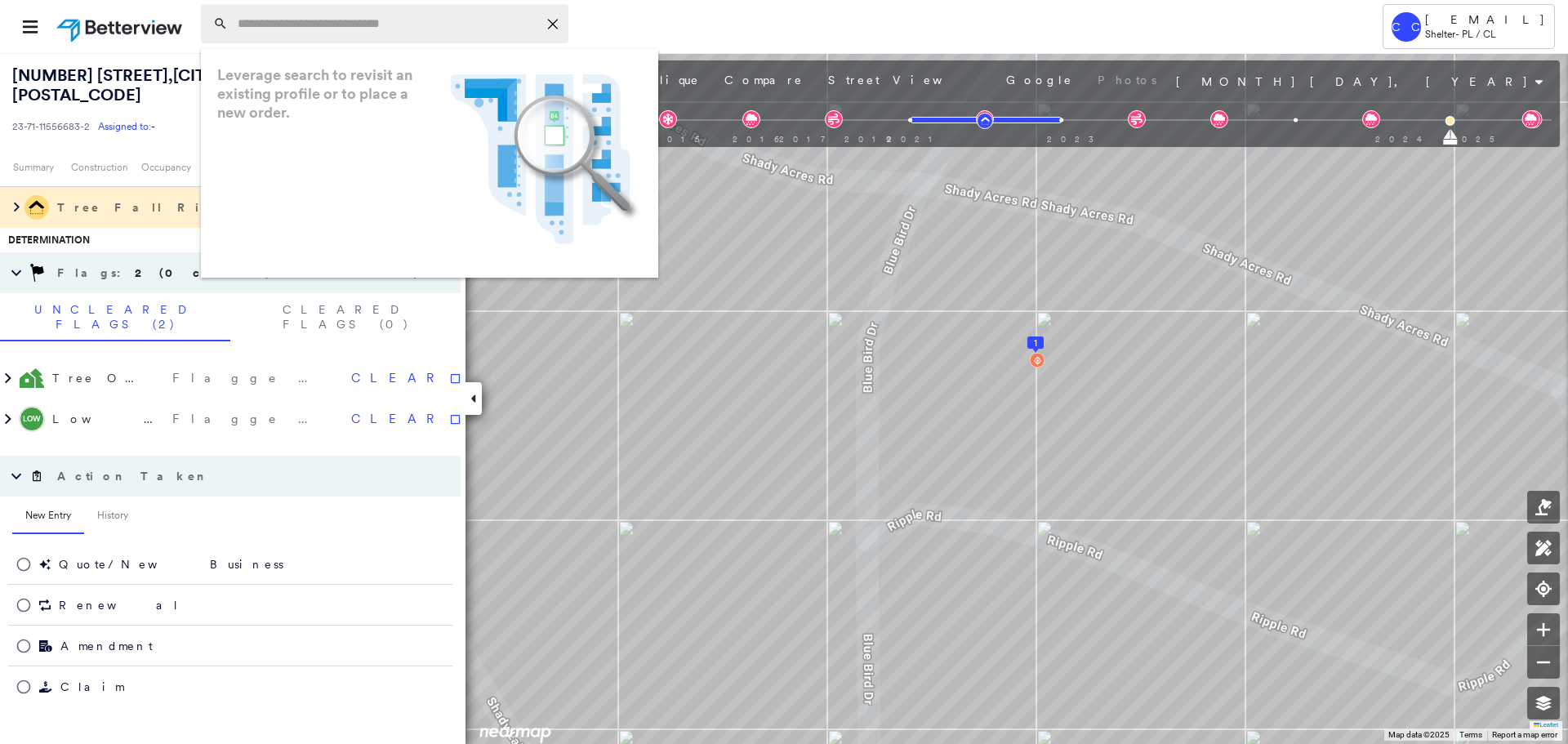 paste on "**********" 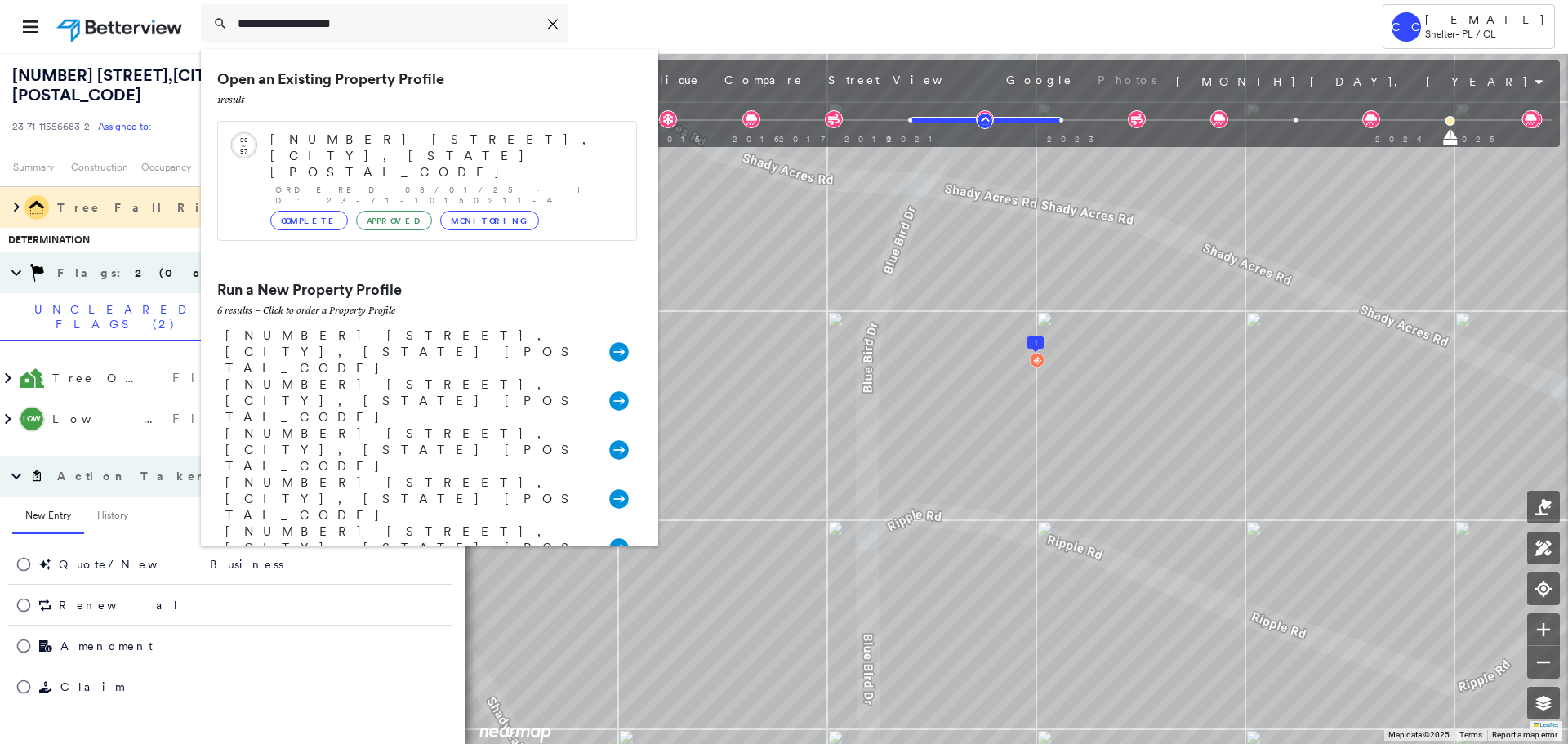 type on "**********" 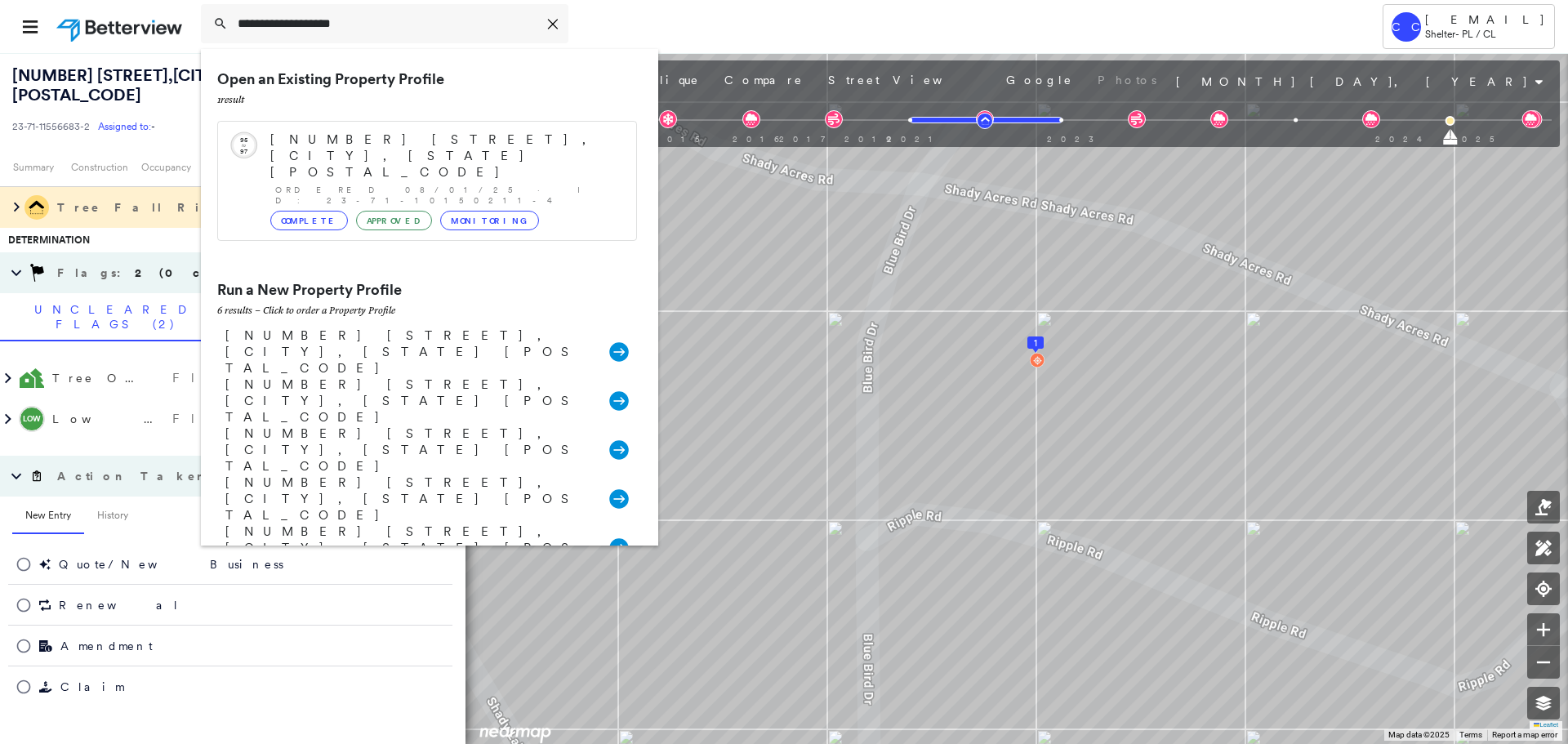 click on "[NUMBER] [STREET], [CITY], [STATE] [POSTAL_CODE]" at bounding box center [409, 401] 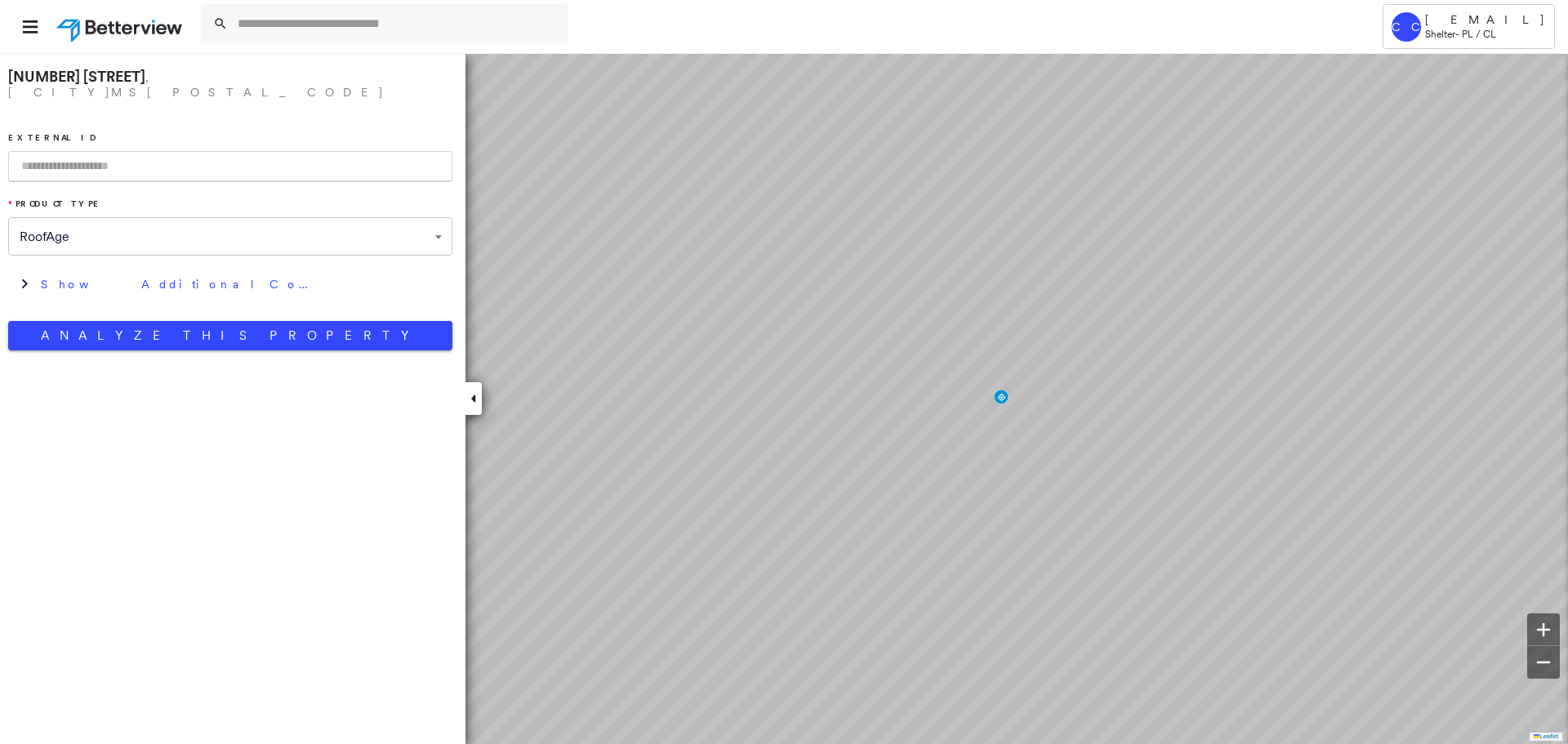 click at bounding box center (230, 167) 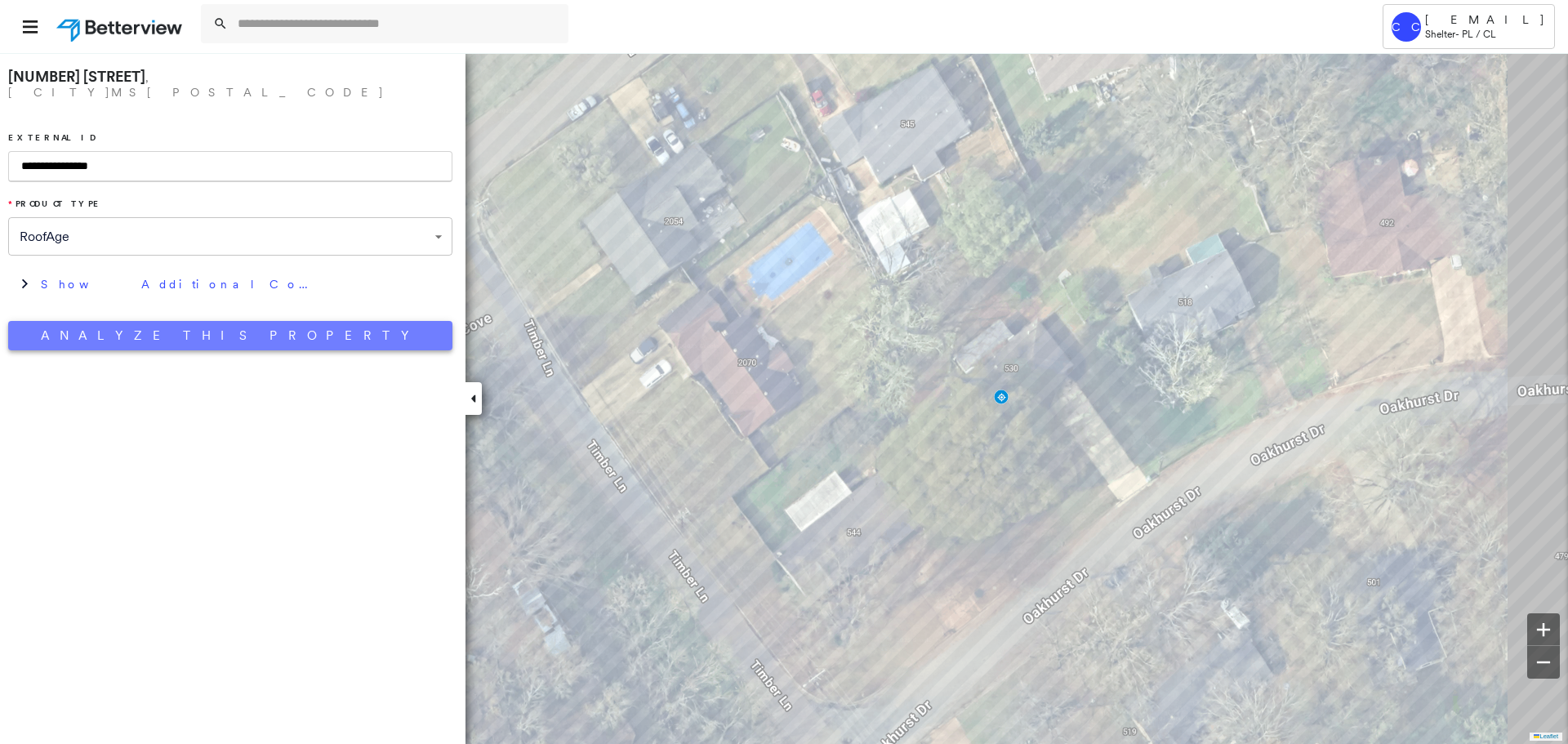 type on "**********" 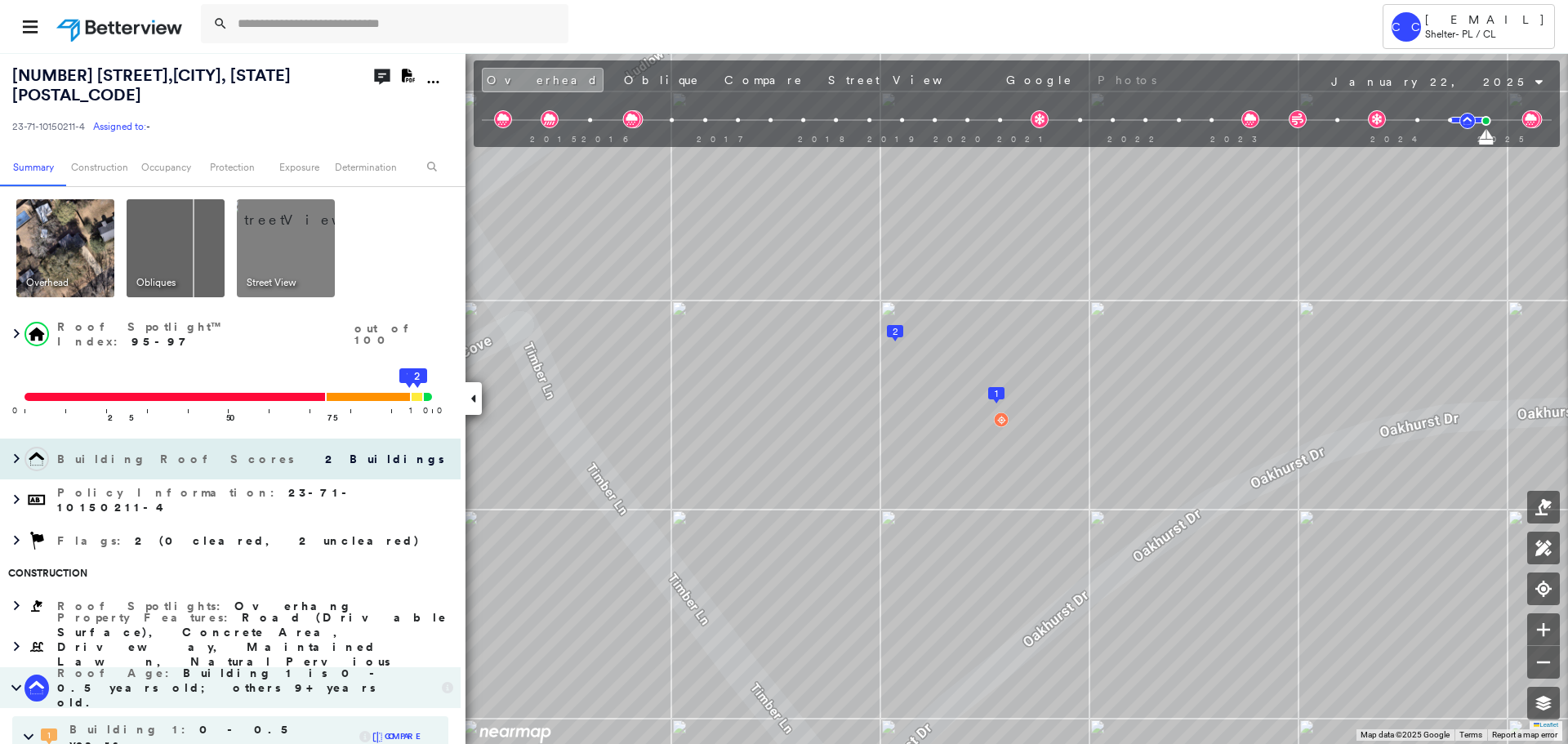 click on "Building Roof Scores" at bounding box center (177, 459) 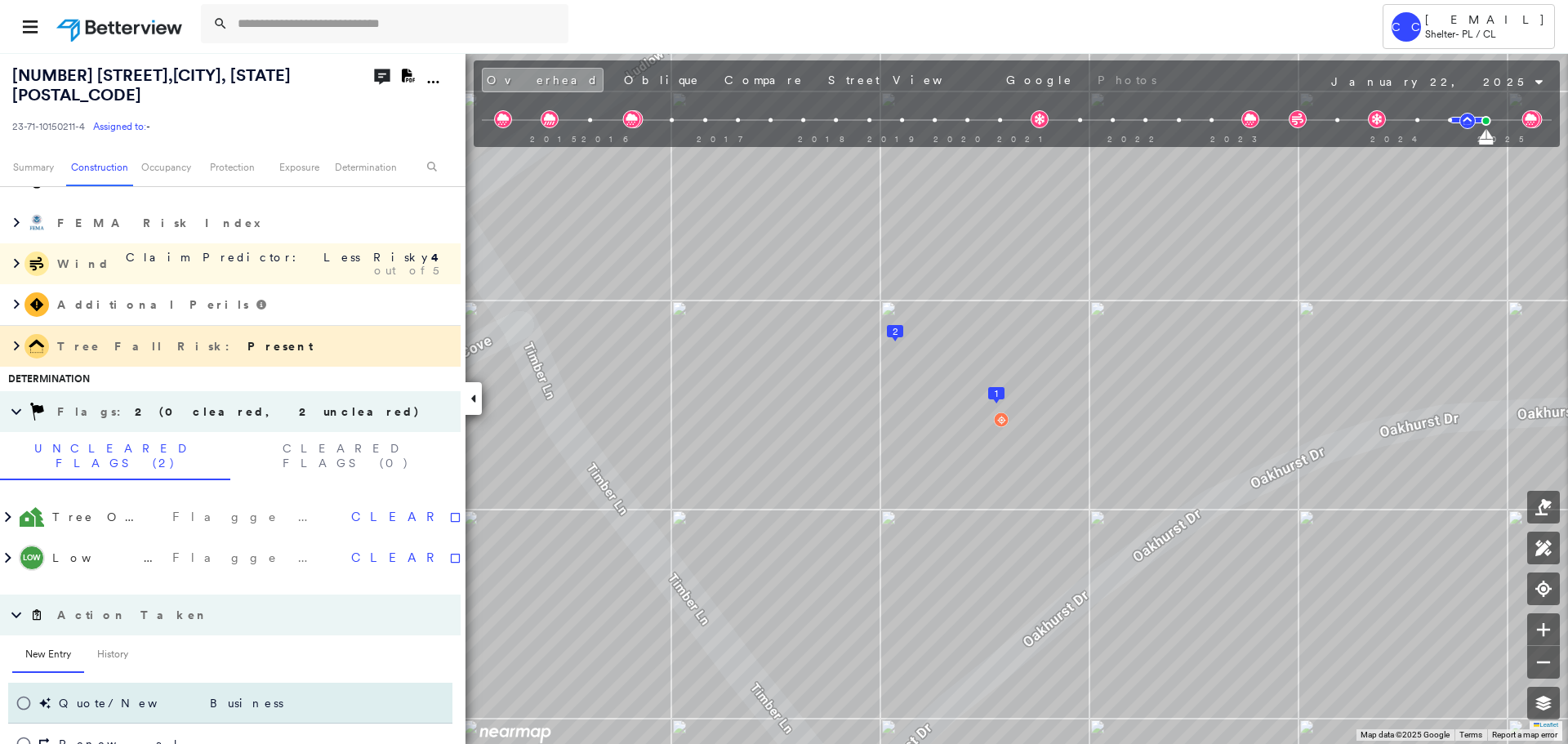 scroll, scrollTop: 1406, scrollLeft: 0, axis: vertical 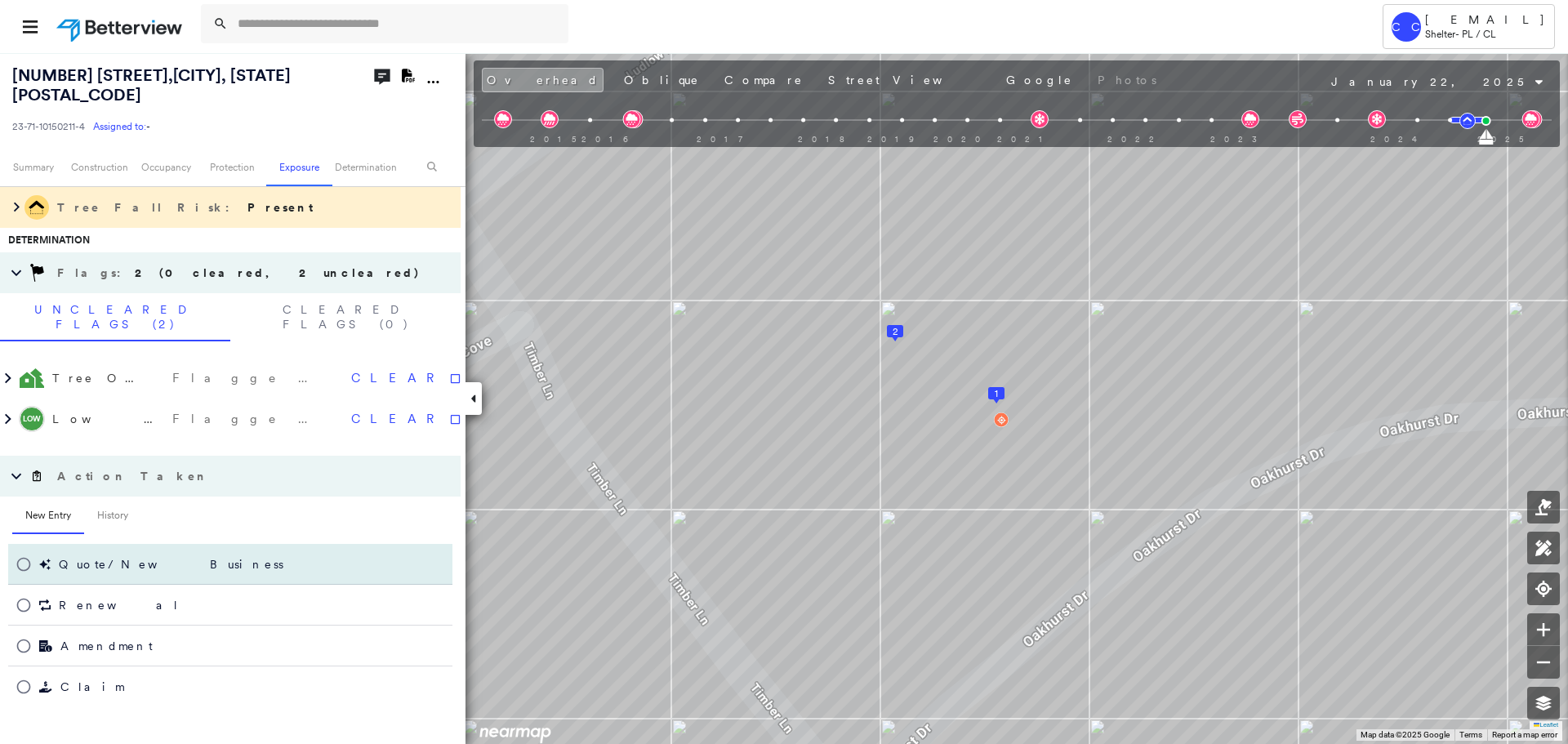drag, startPoint x: 136, startPoint y: 493, endPoint x: 175, endPoint y: 498, distance: 39.319207 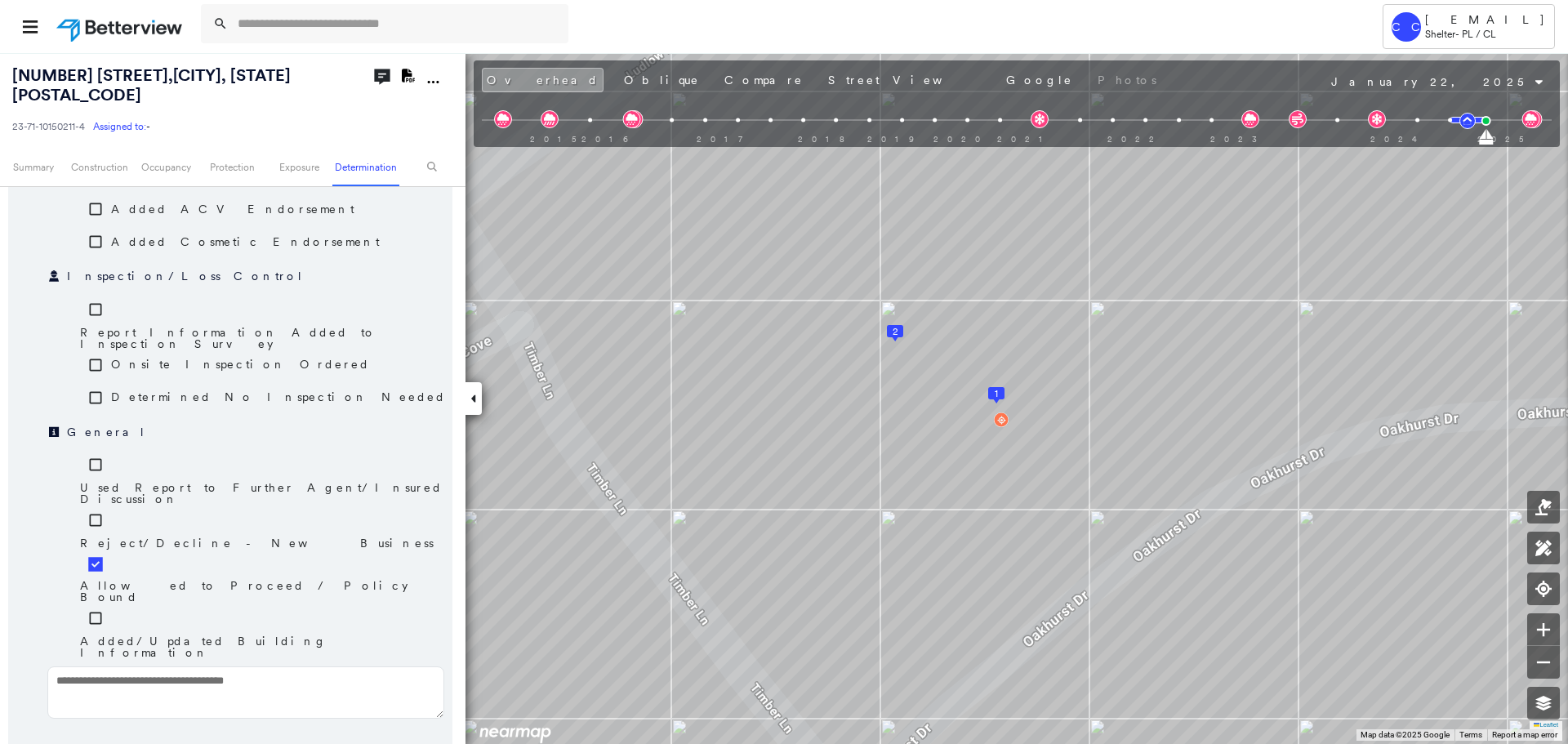 scroll, scrollTop: 1829, scrollLeft: 0, axis: vertical 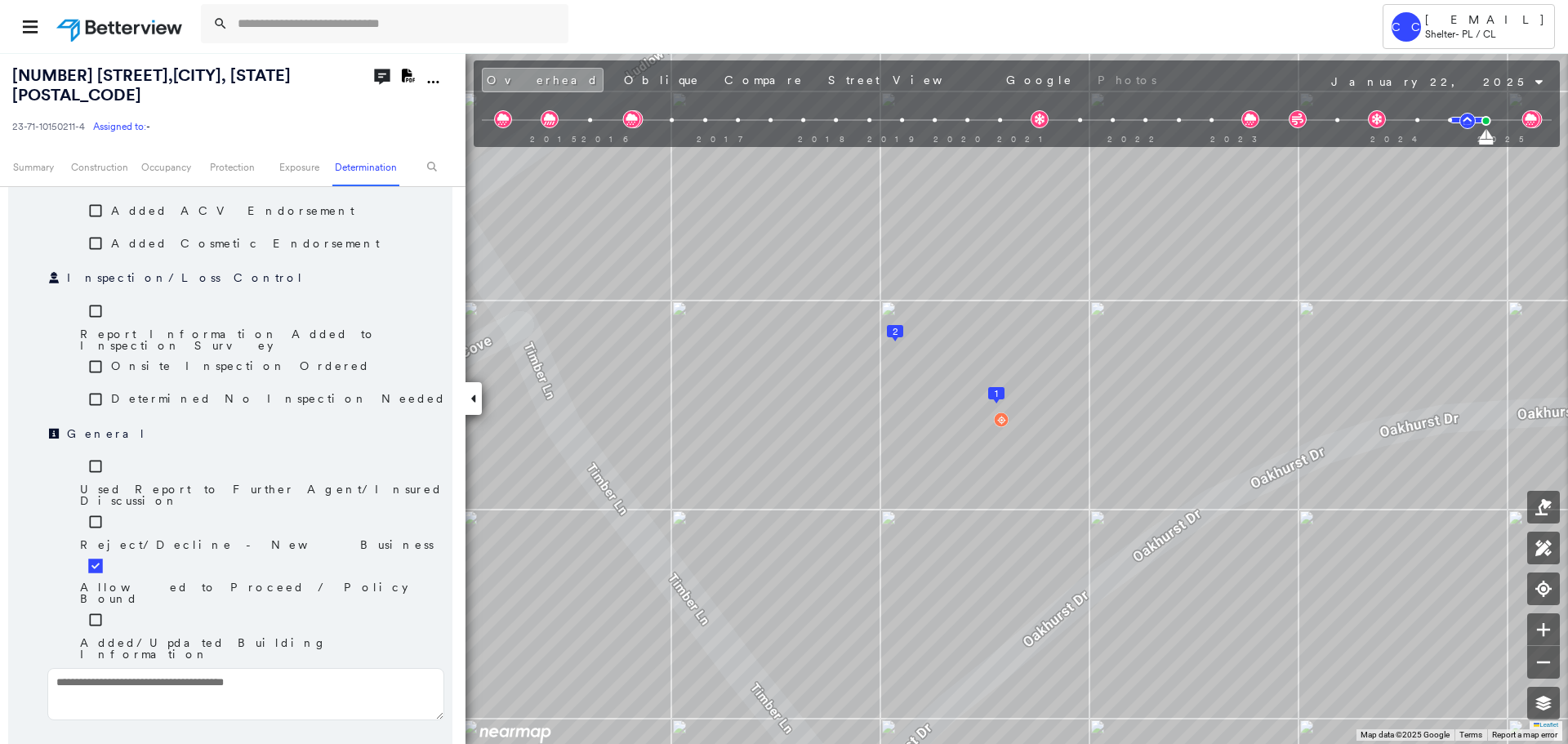 click on "Save" at bounding box center [365, 760] 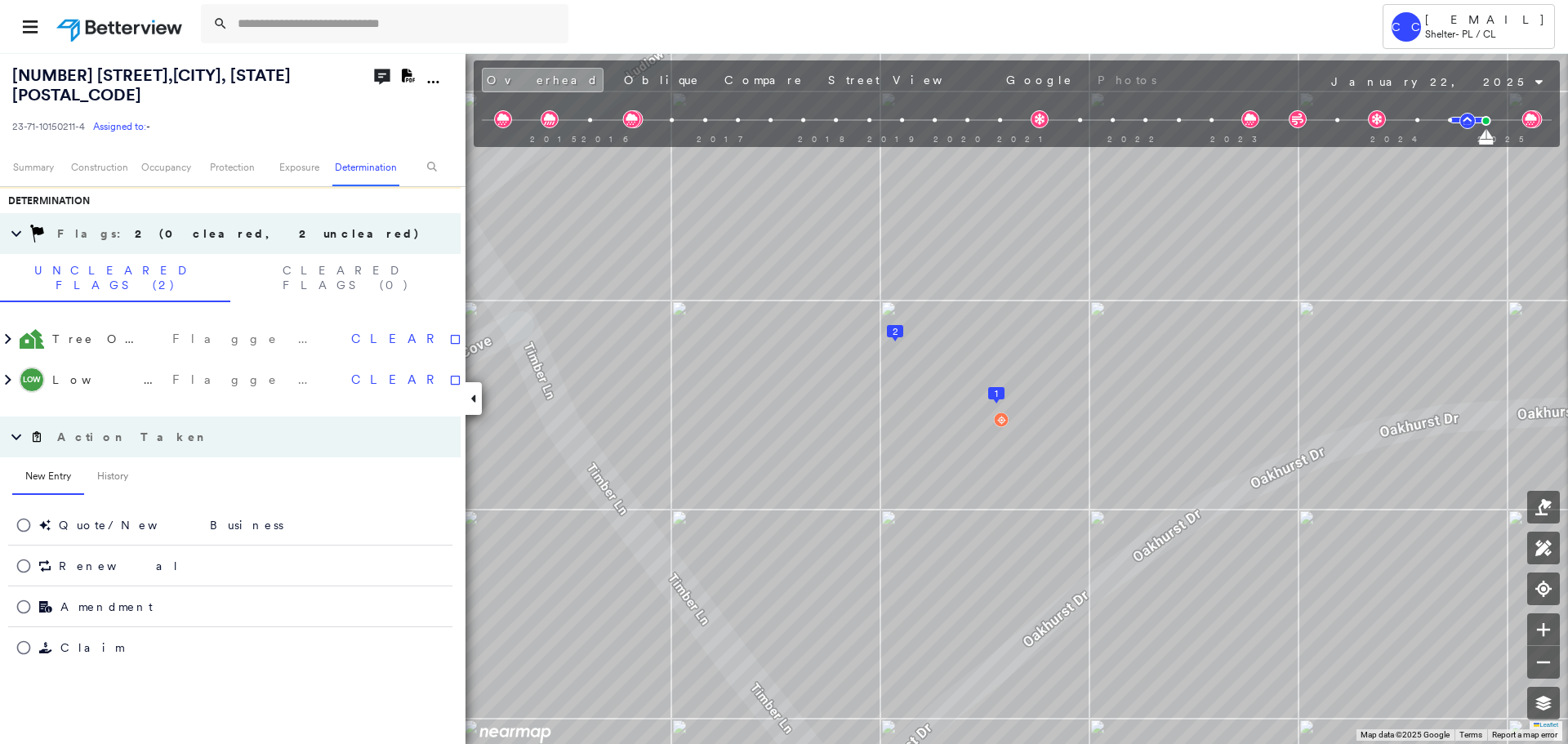 scroll, scrollTop: 1406, scrollLeft: 0, axis: vertical 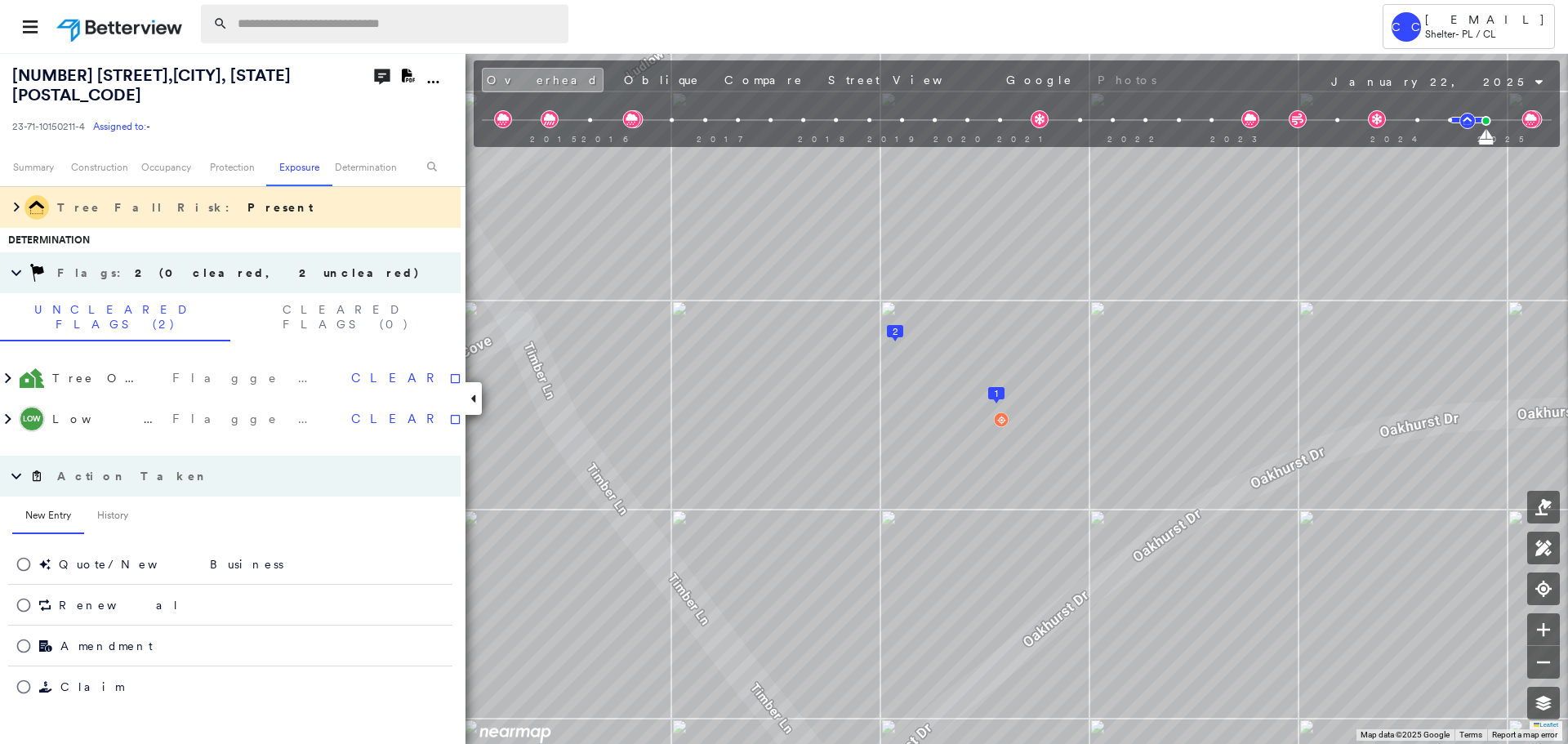 click at bounding box center [398, 24] 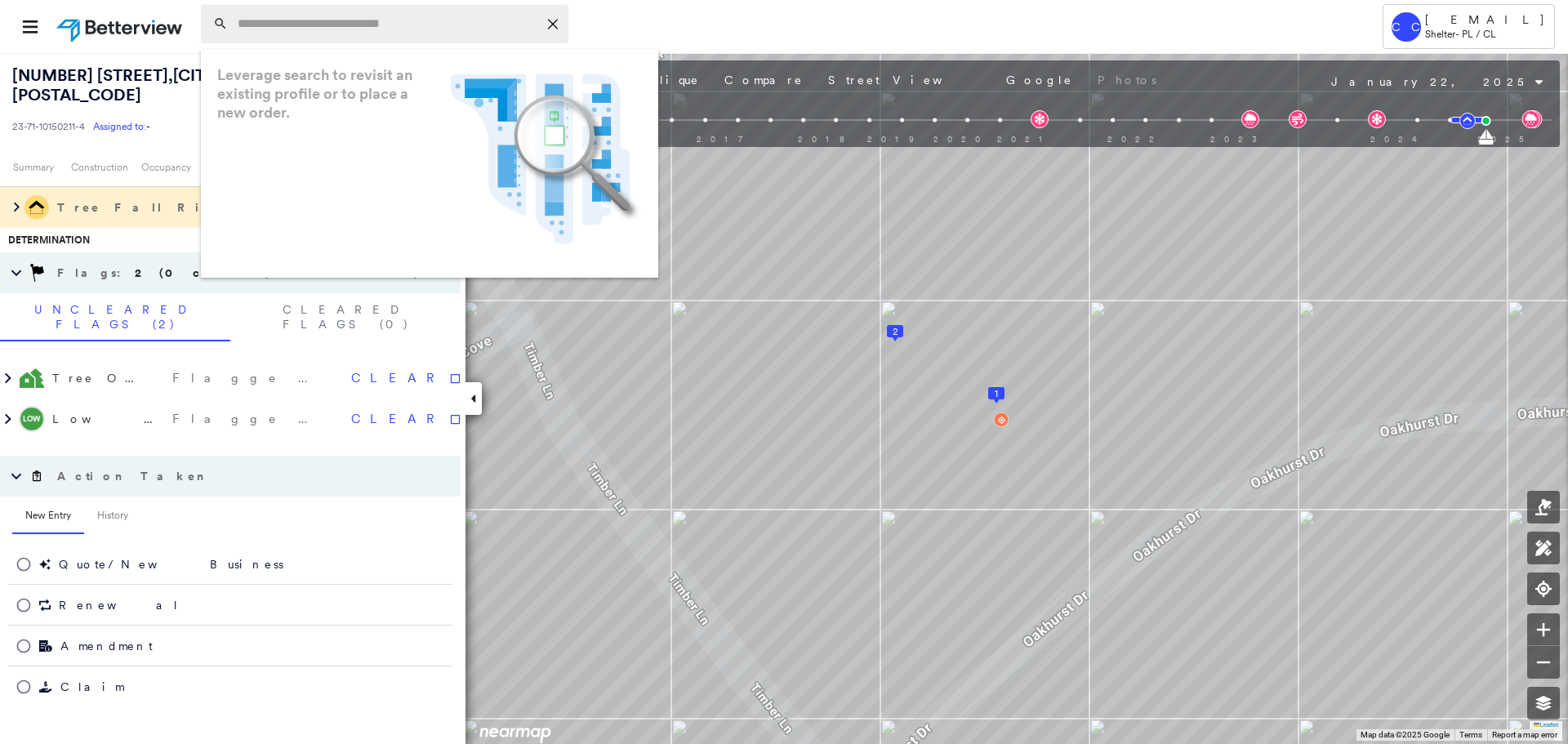 paste on "**********" 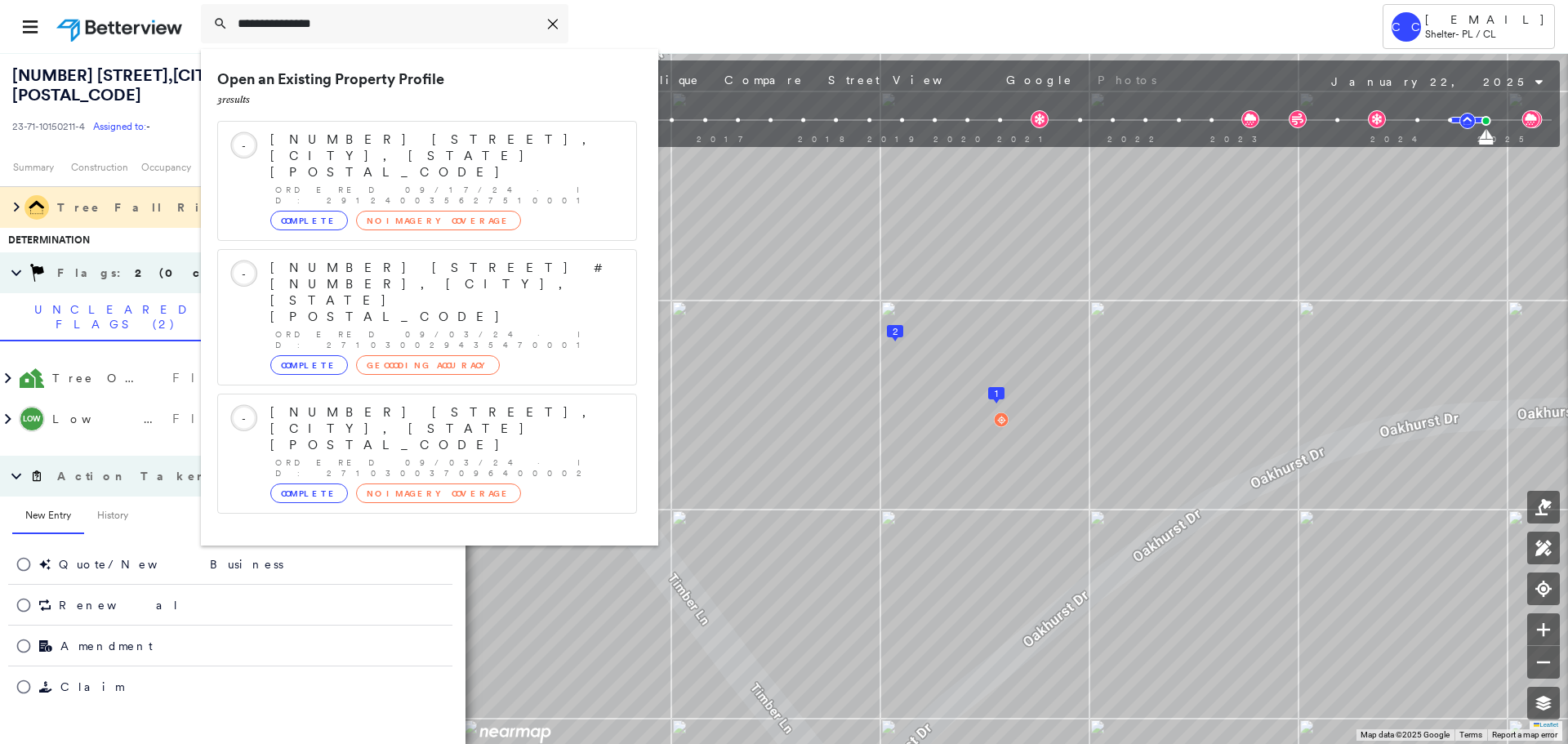 type on "**********" 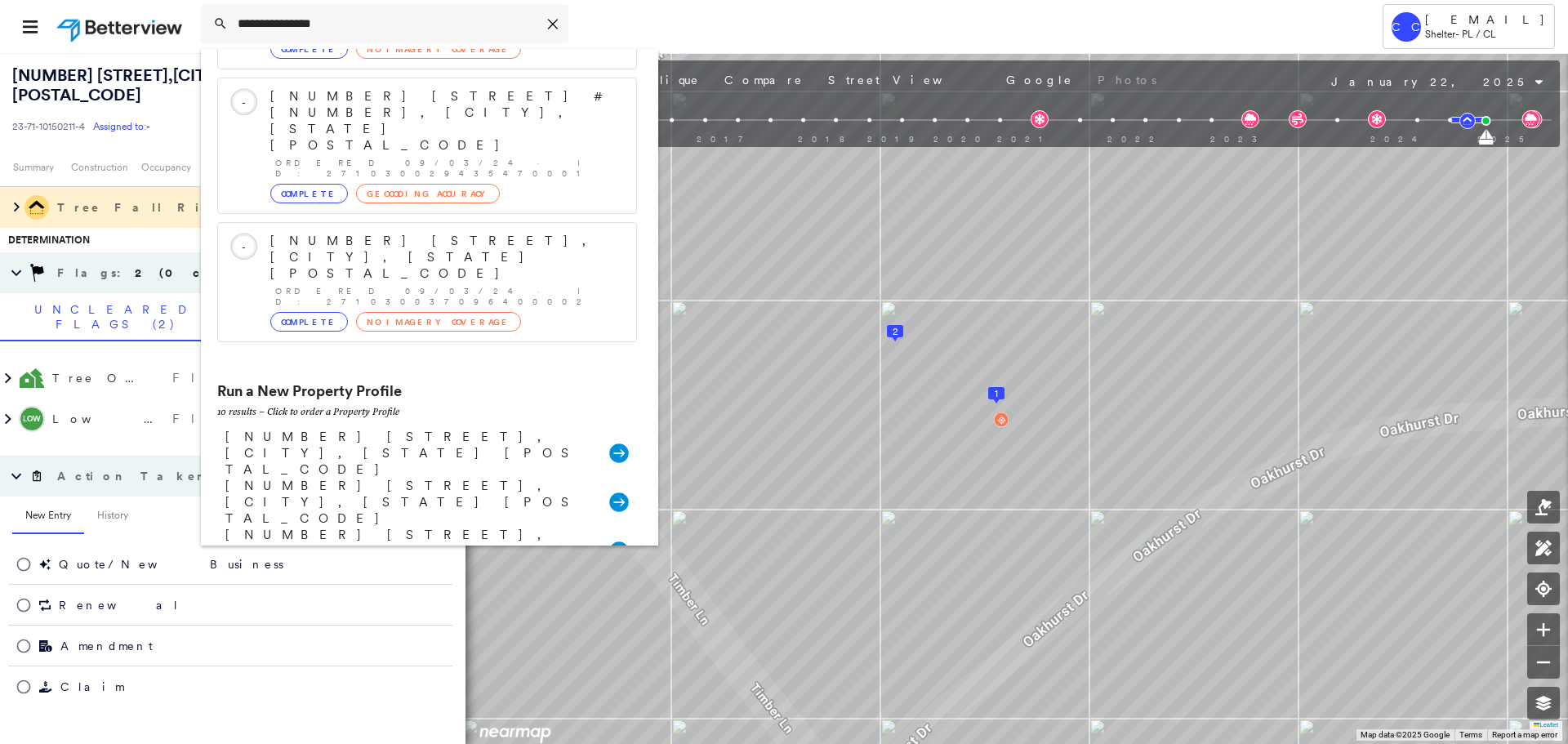 scroll, scrollTop: 292, scrollLeft: 0, axis: vertical 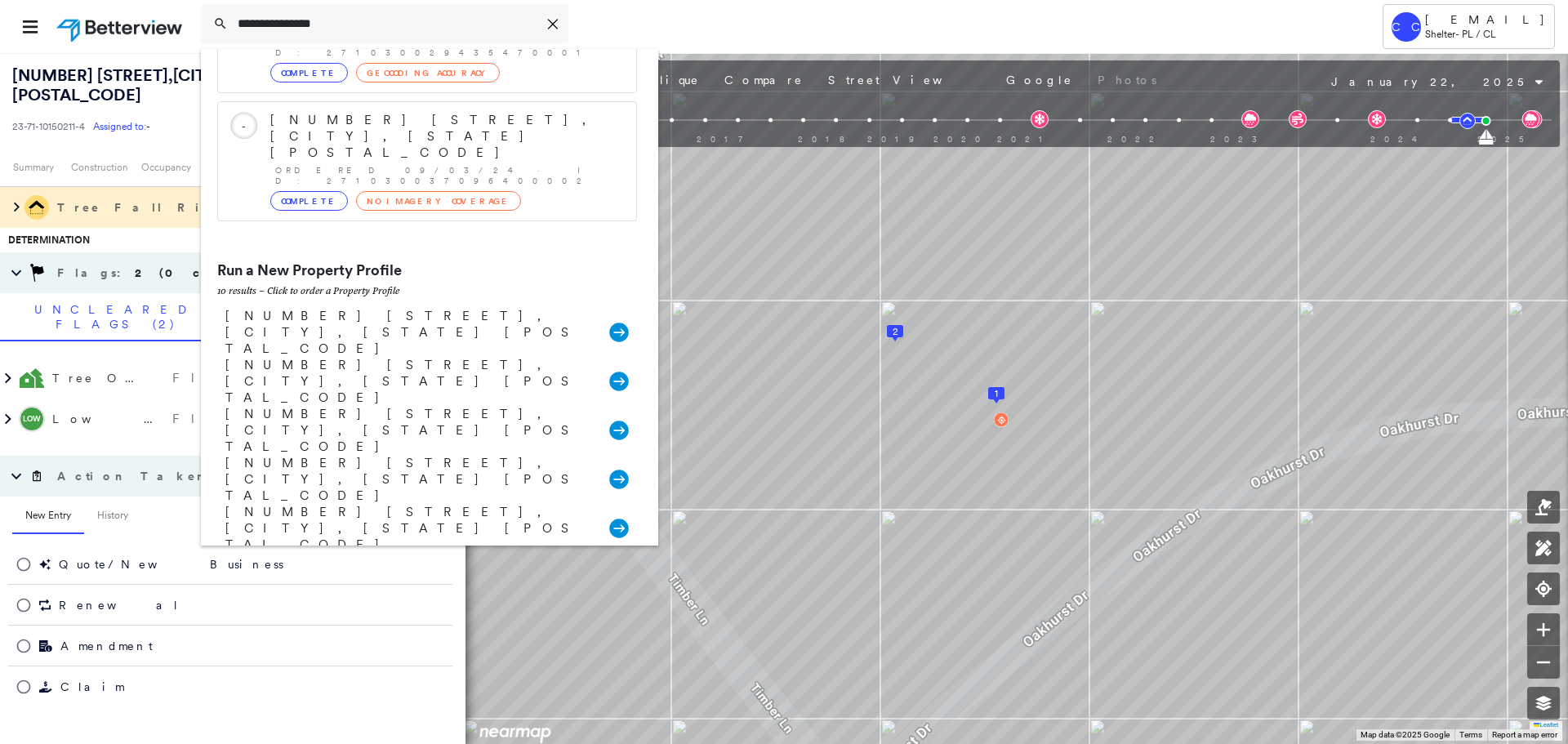 click on "[NUMBER] [STREET], [CITY], [STATE] [POSTAL_CODE]" at bounding box center [409, 381] 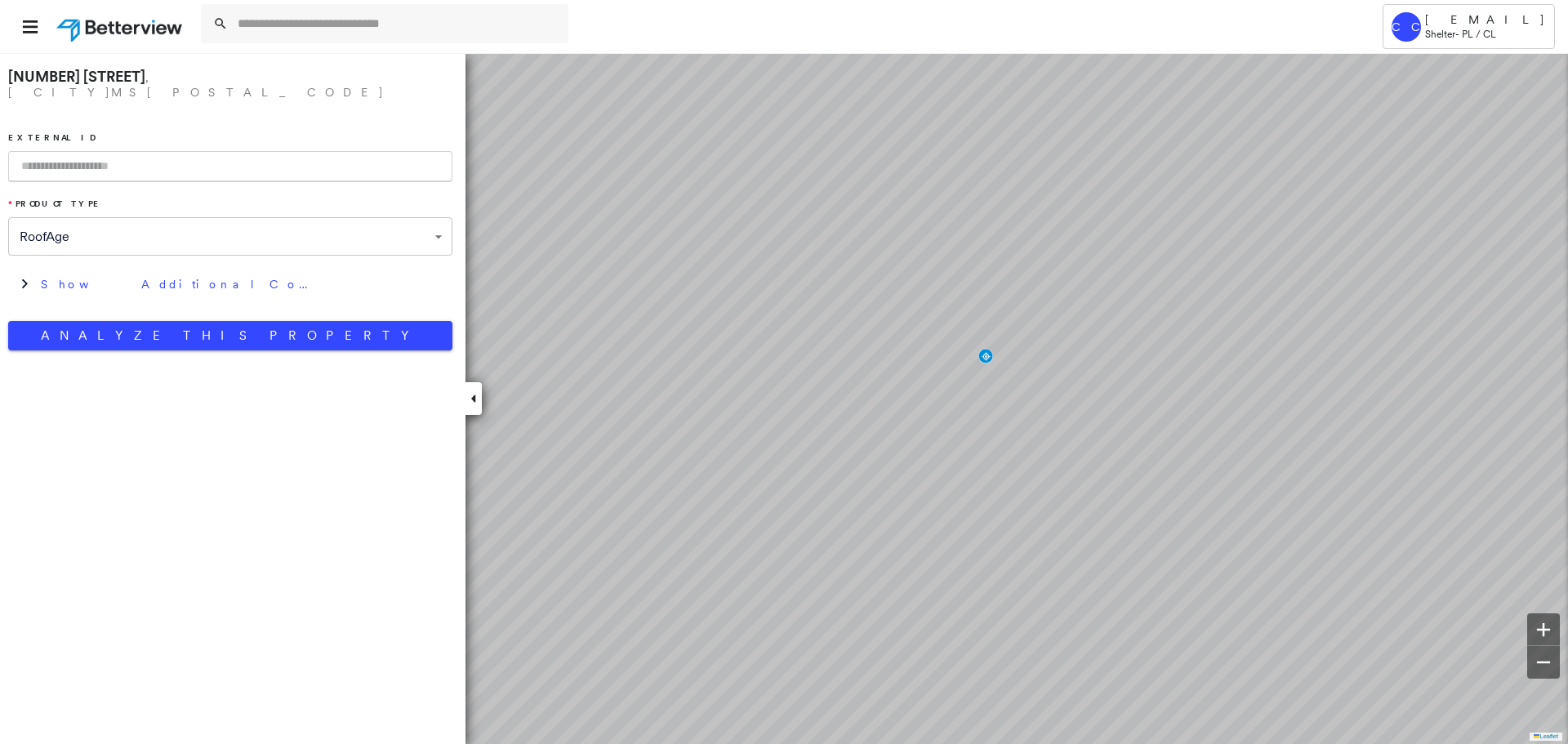 click at bounding box center [230, 167] 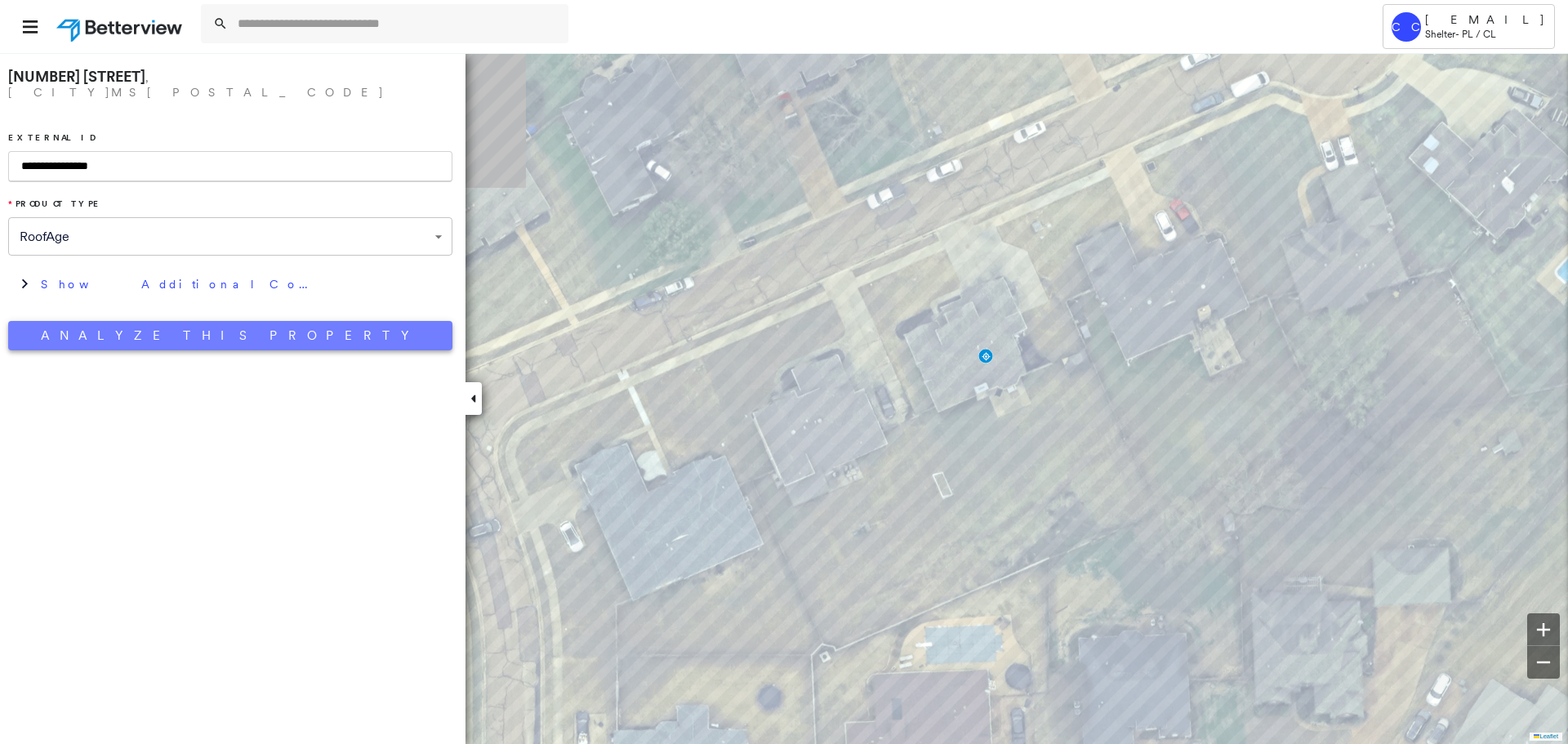 type on "**********" 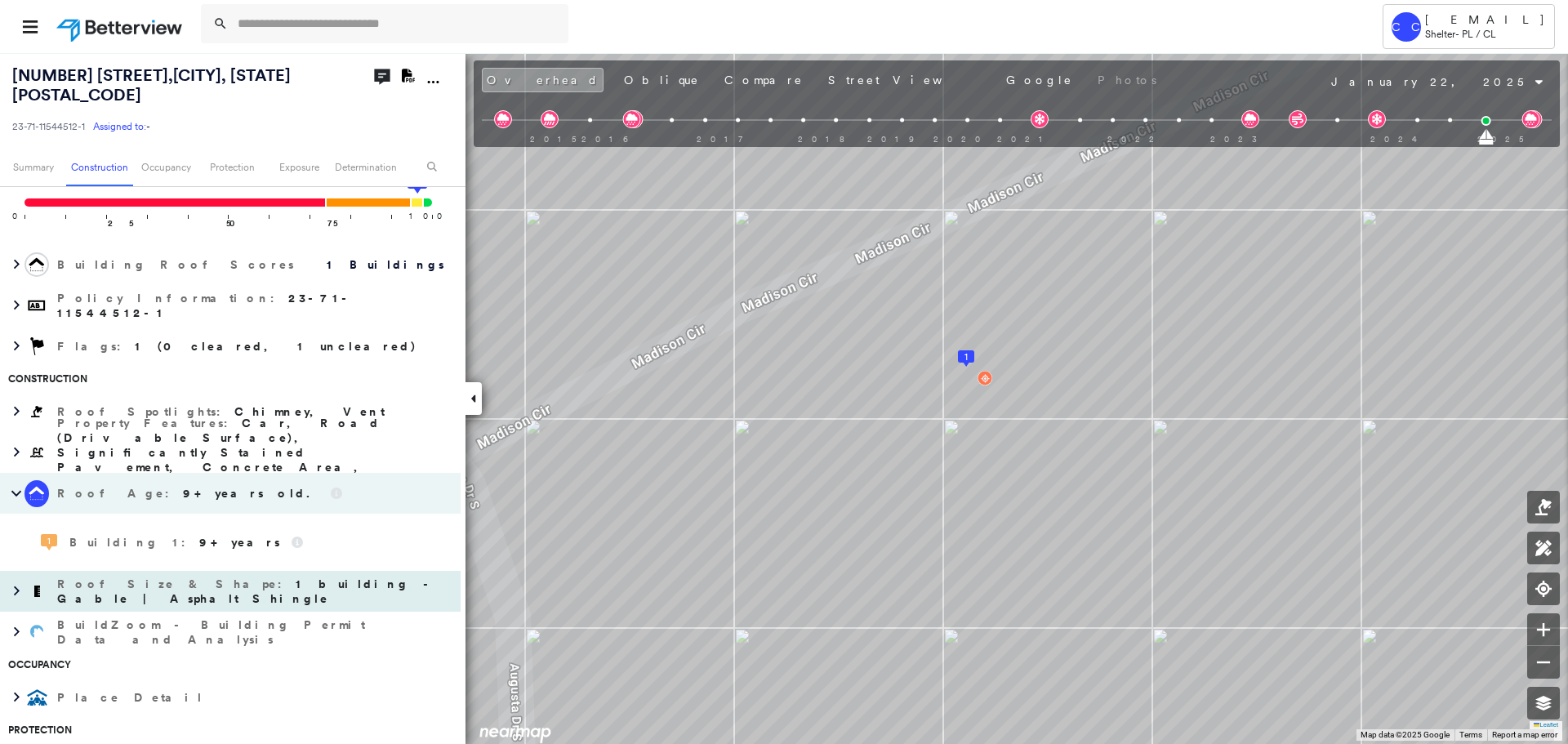 scroll, scrollTop: 0, scrollLeft: 0, axis: both 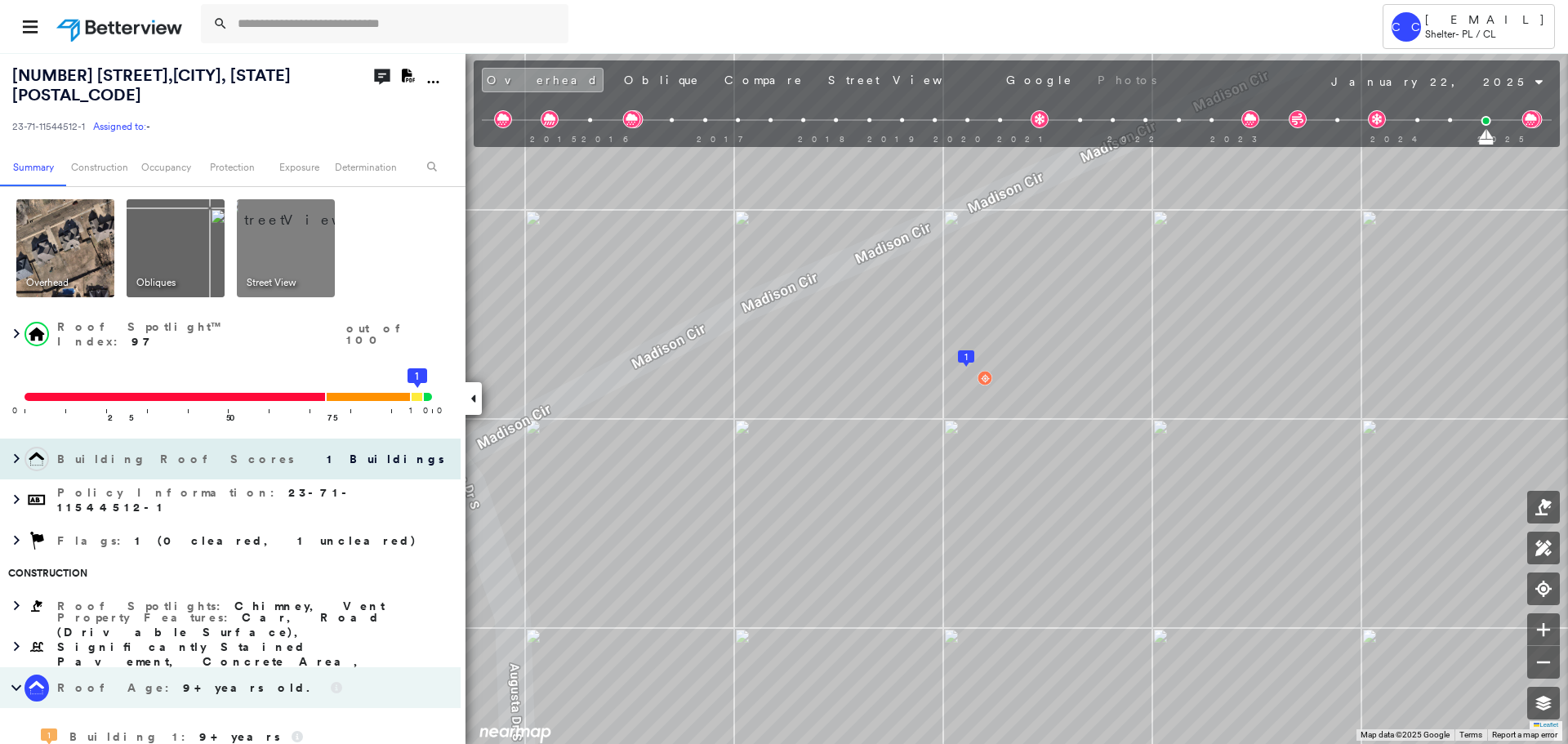 drag, startPoint x: 103, startPoint y: 439, endPoint x: 148, endPoint y: 452, distance: 46.840154 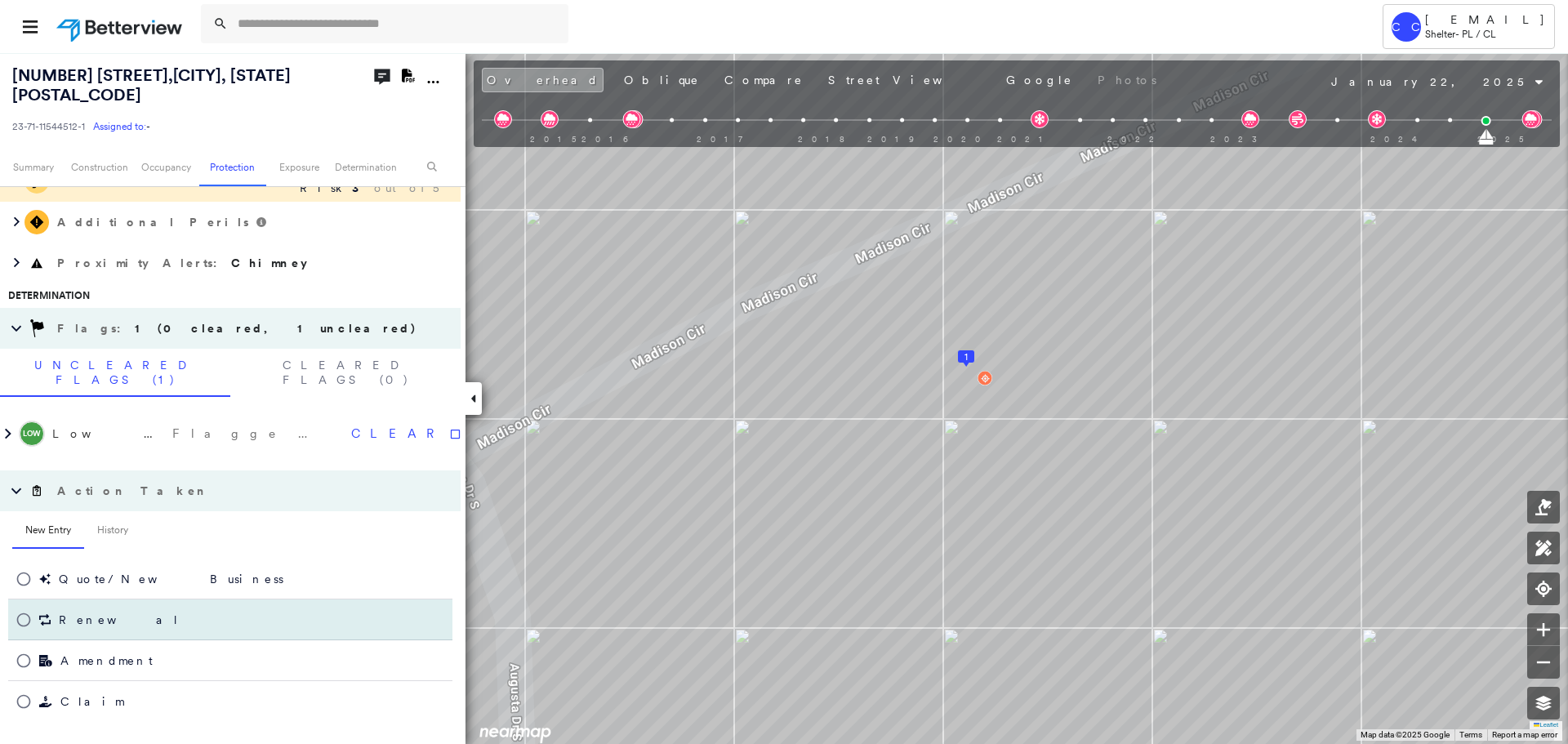 scroll, scrollTop: 1049, scrollLeft: 0, axis: vertical 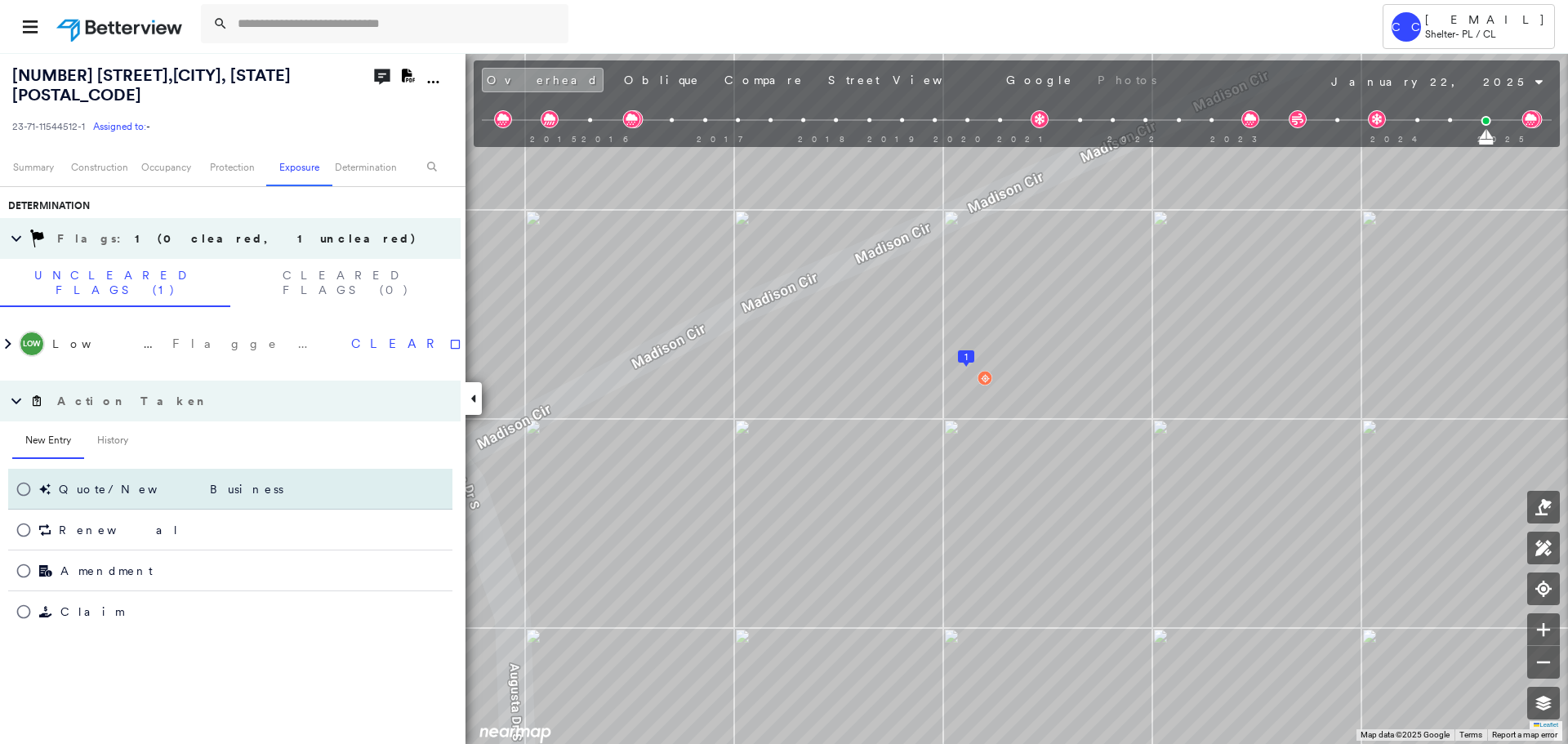 click on "Quote/New Business" at bounding box center (171, 489) 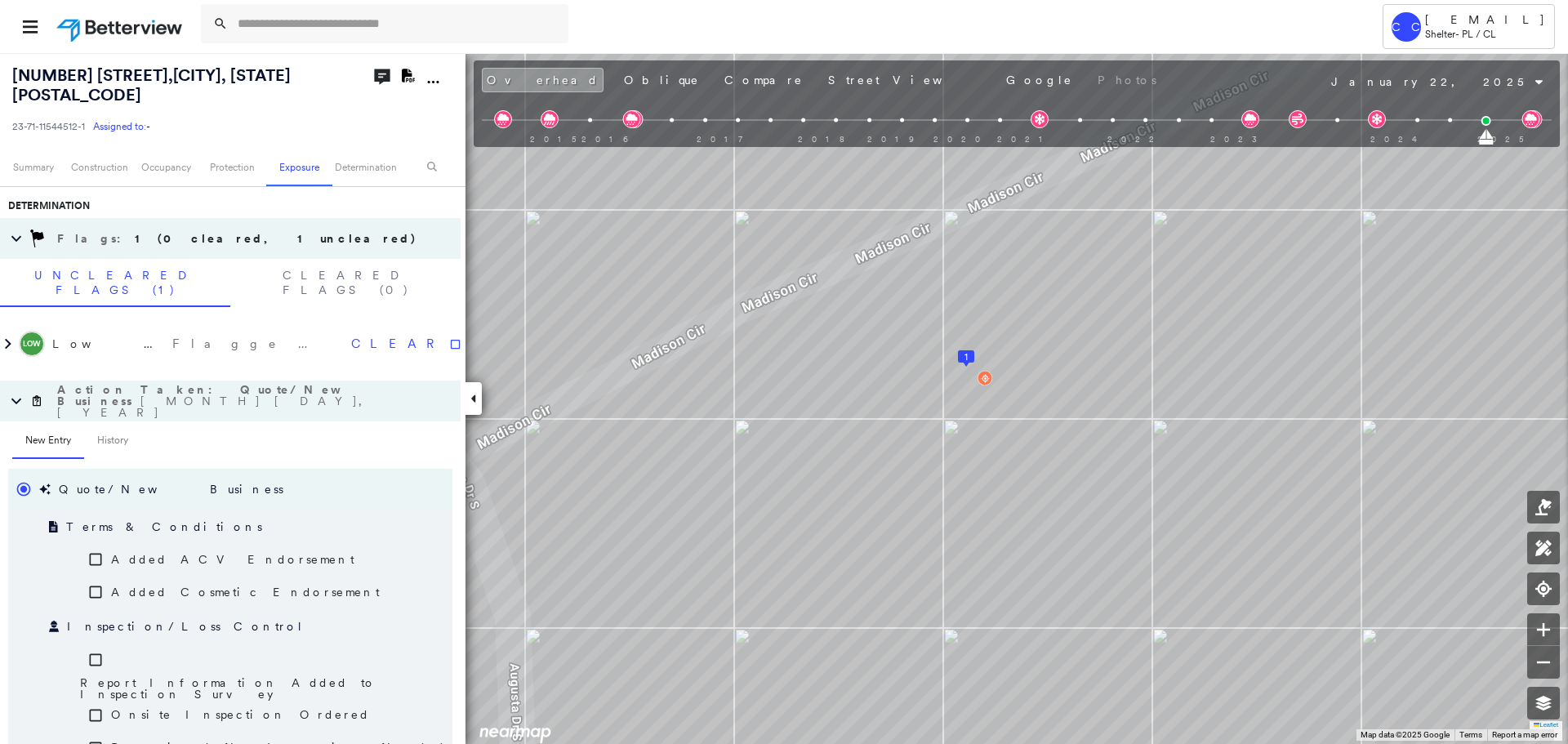 scroll, scrollTop: 1294, scrollLeft: 0, axis: vertical 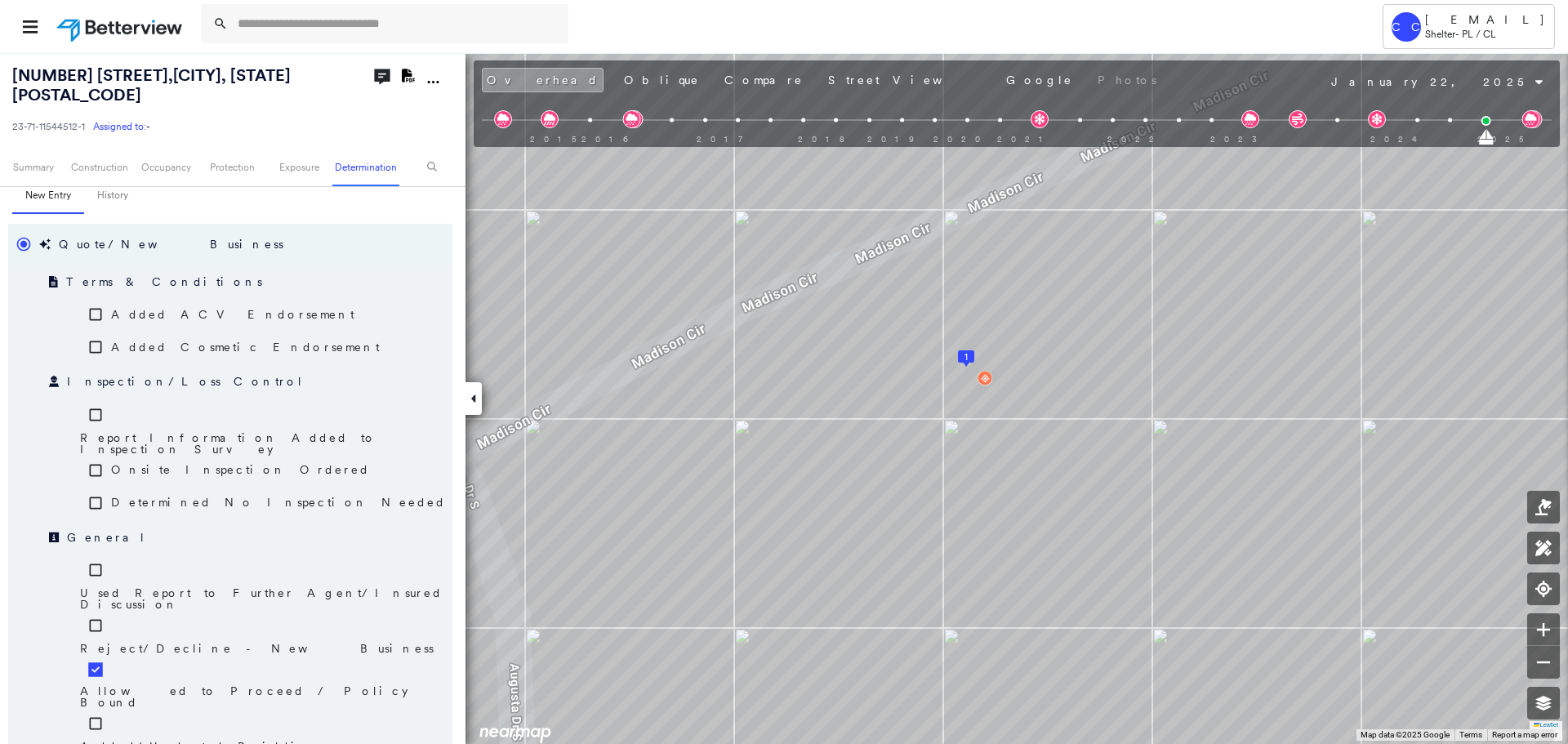 click on "Save" at bounding box center (365, 864) 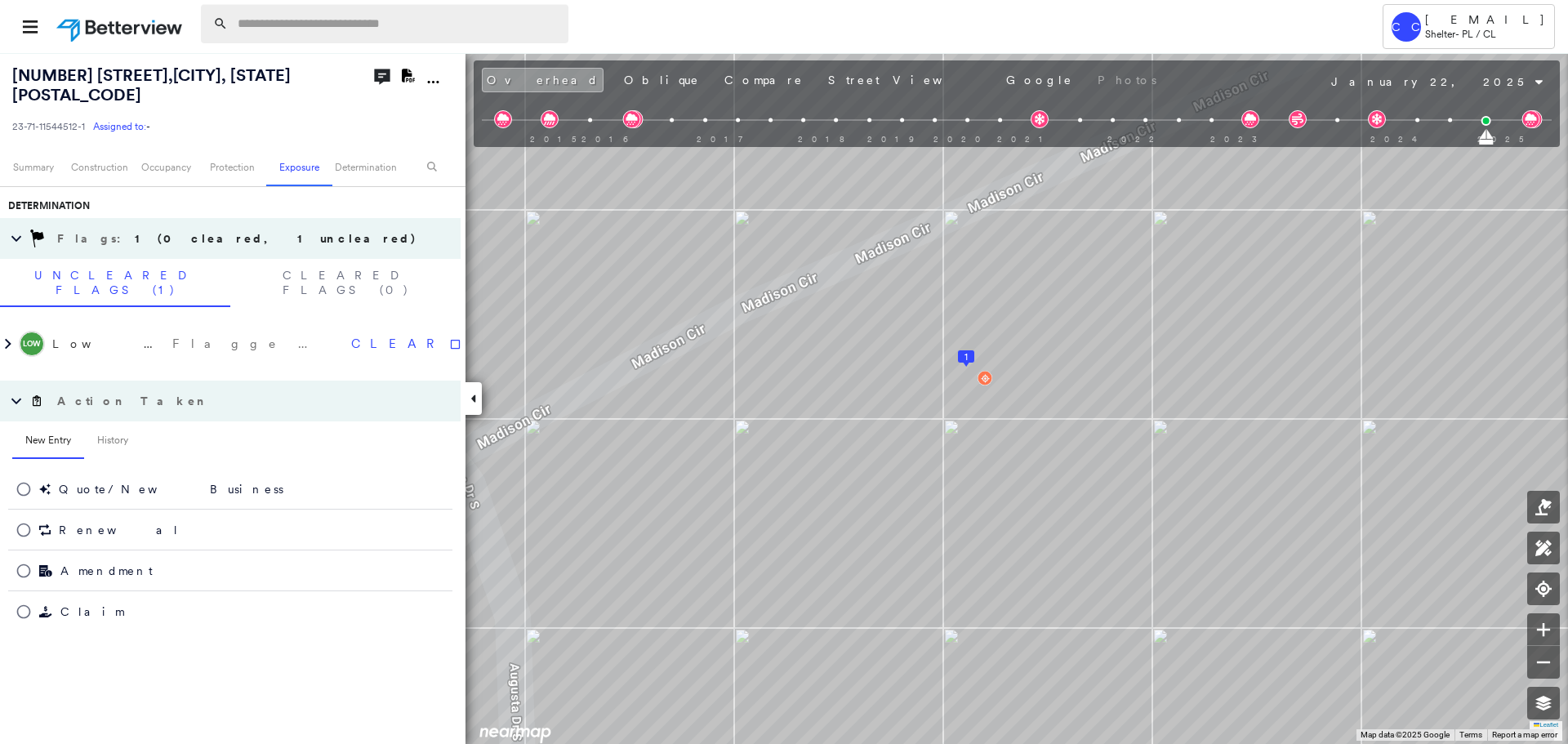 click at bounding box center (398, 24) 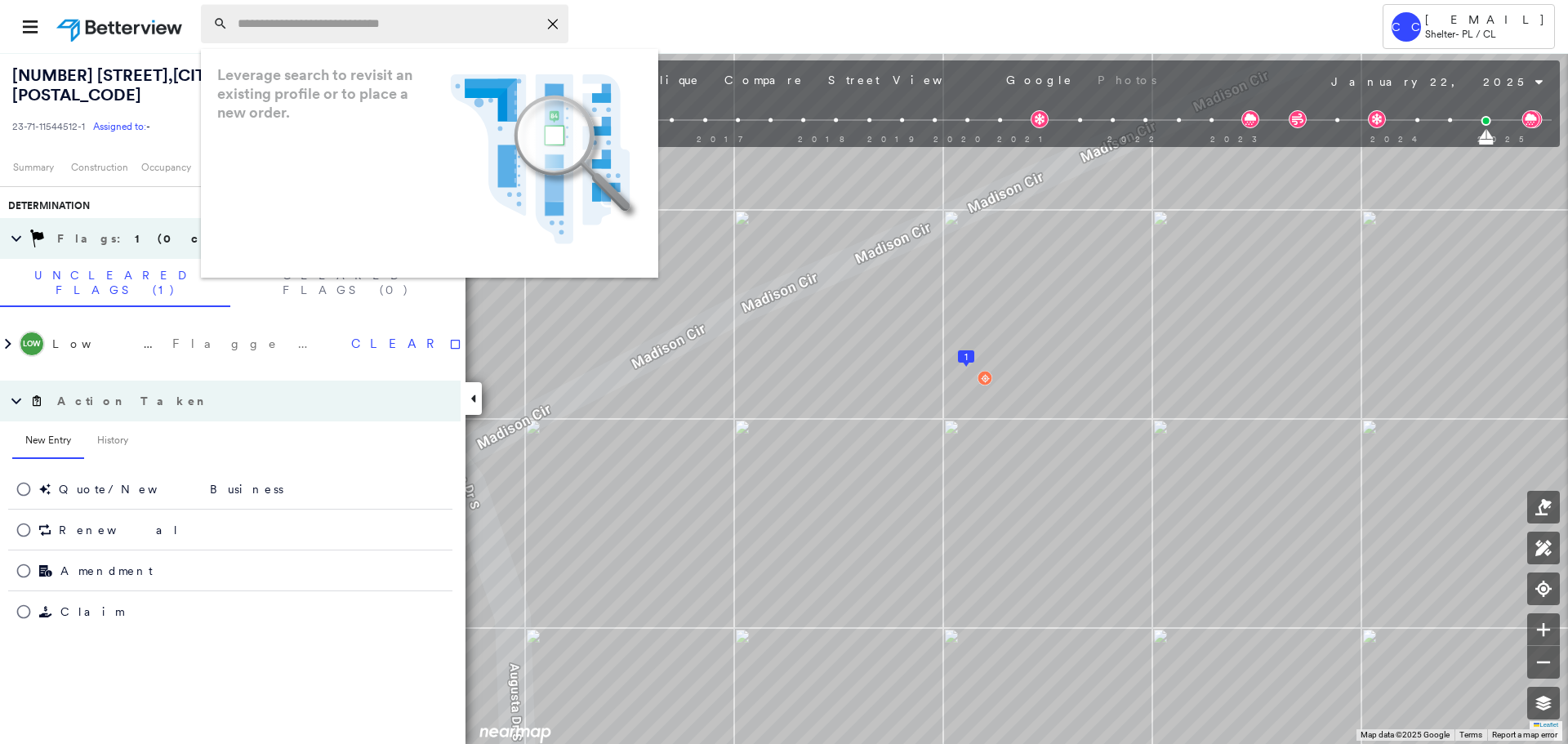 paste on "**********" 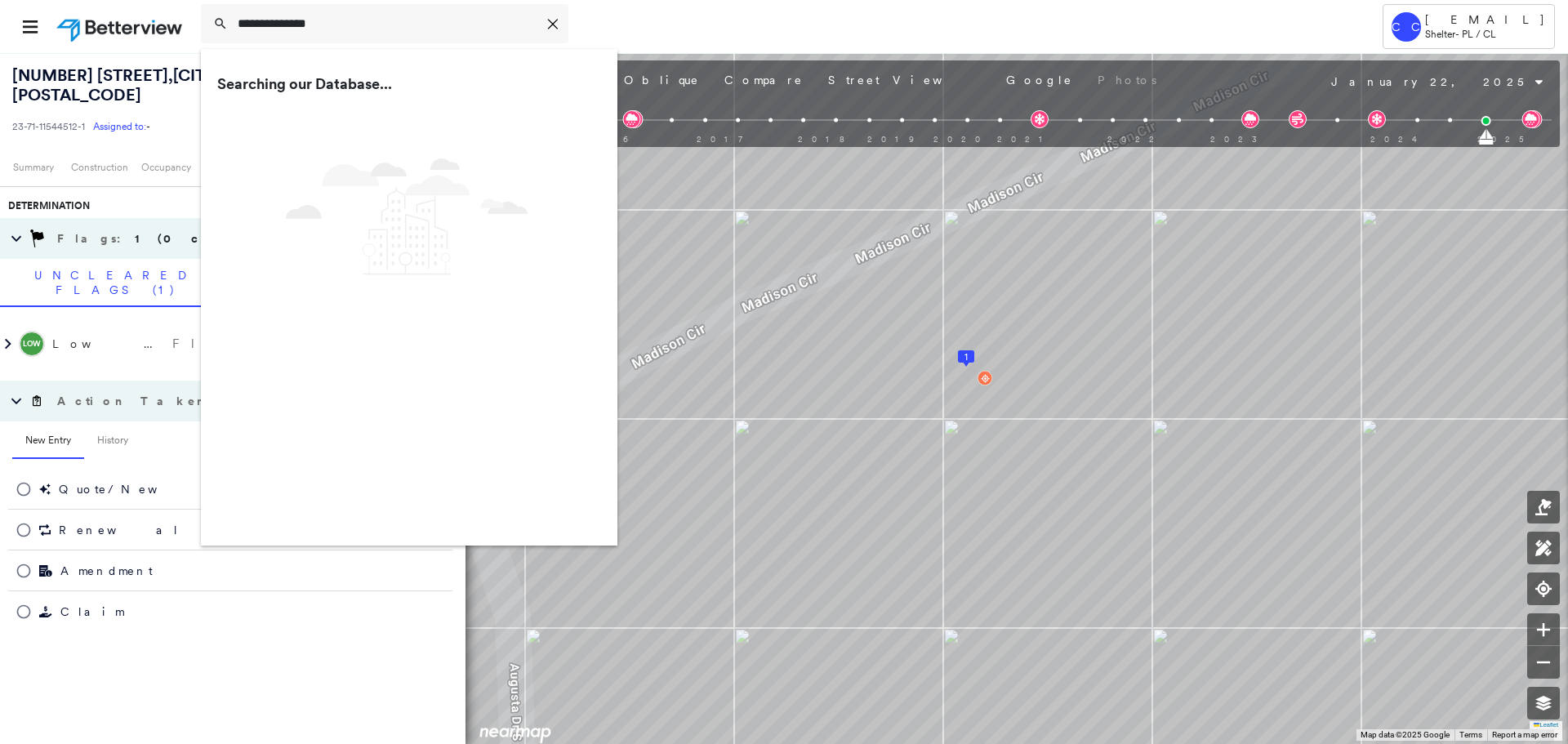 type on "**********" 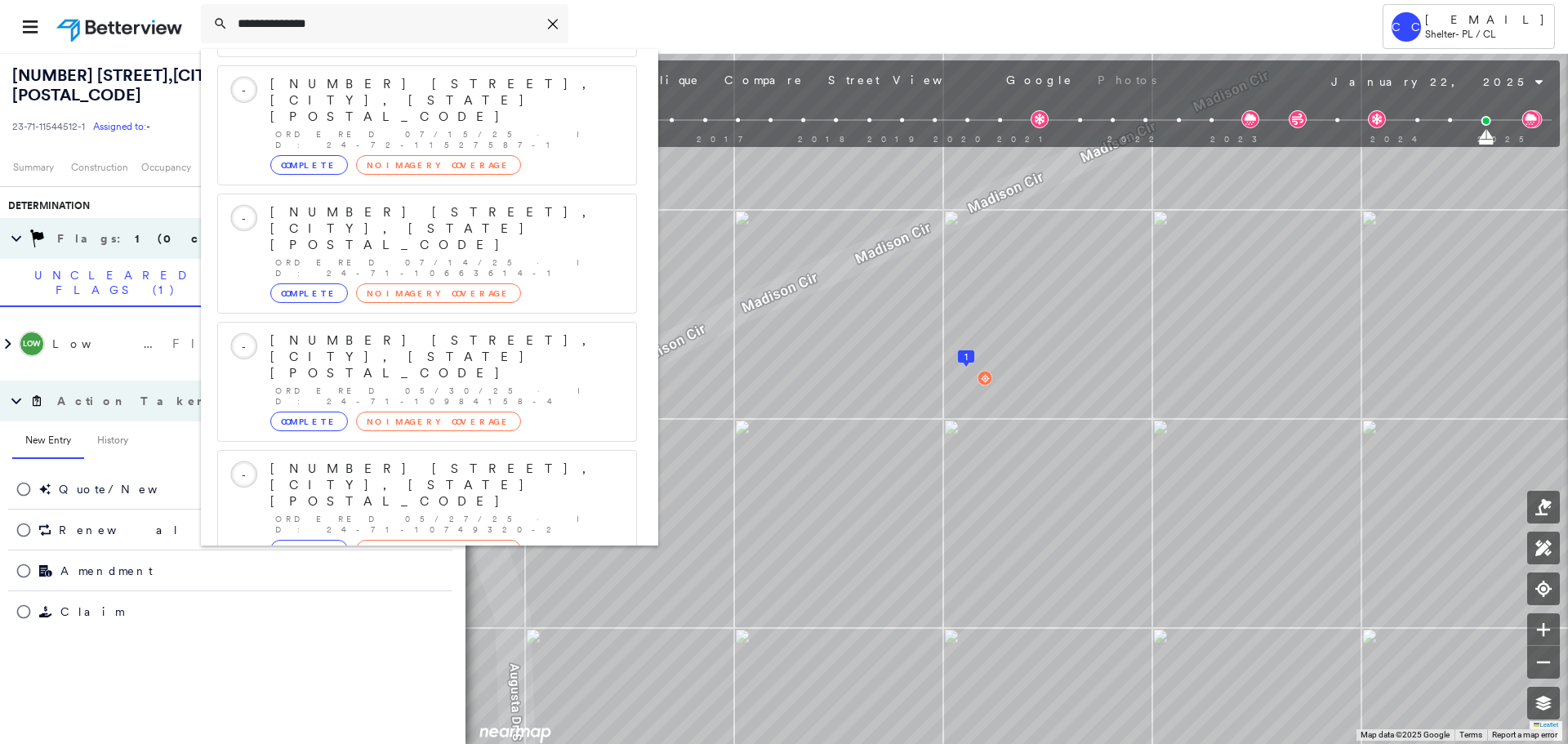 scroll, scrollTop: 211, scrollLeft: 0, axis: vertical 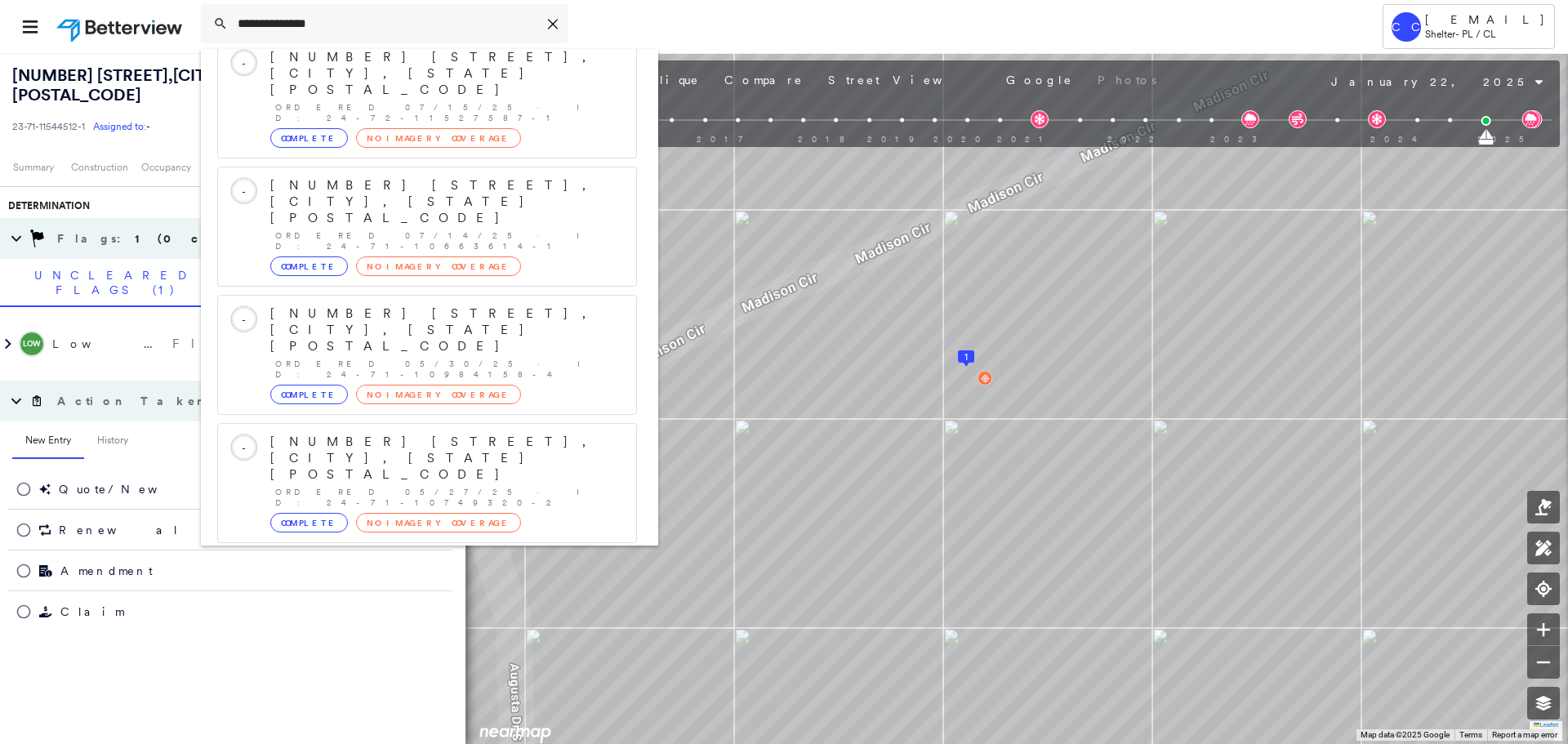 click on "[NUMBER] [STREET], [CITY], [STATE] [POSTAL_CODE]" at bounding box center (409, 697) 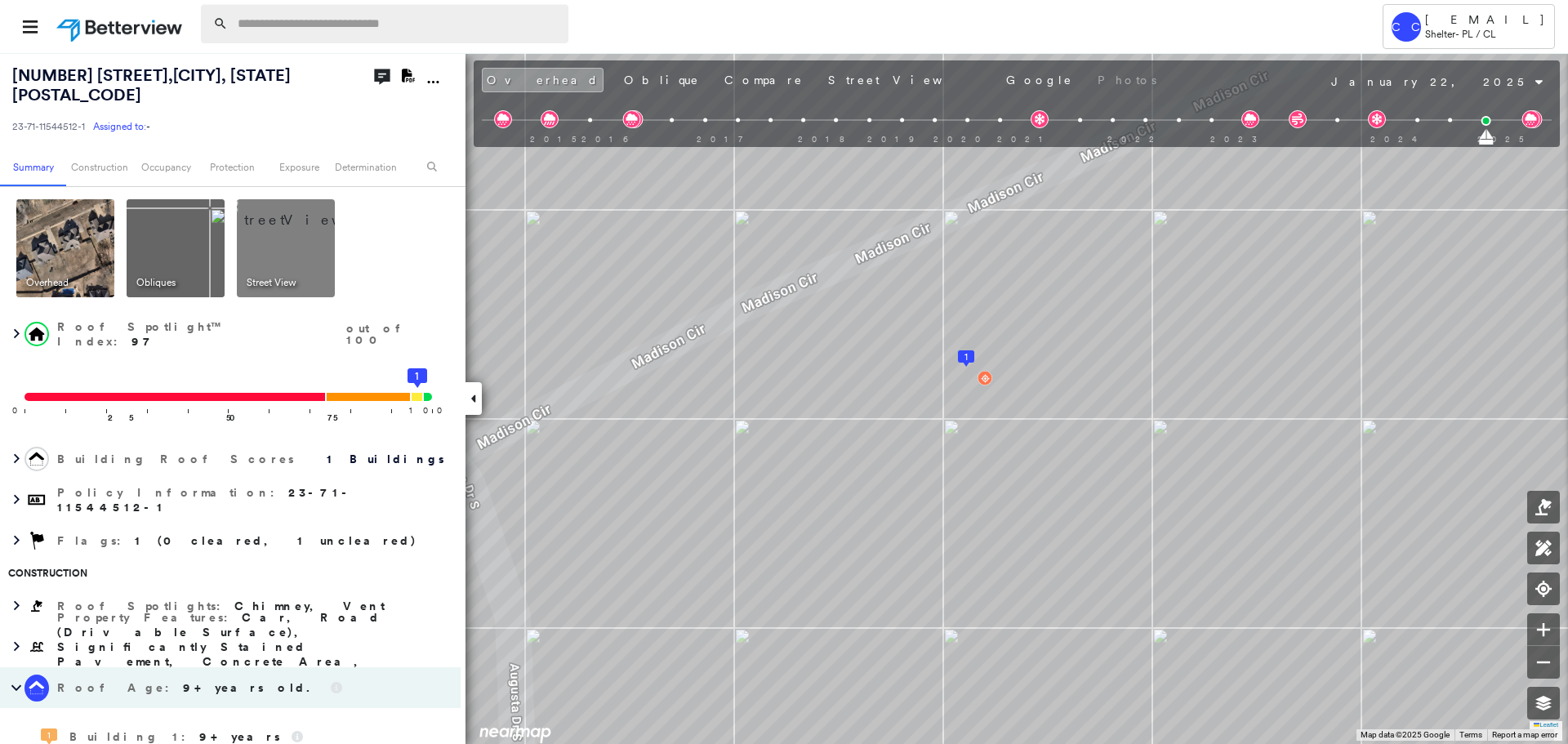 drag, startPoint x: 264, startPoint y: 20, endPoint x: 280, endPoint y: 27, distance: 17.464249 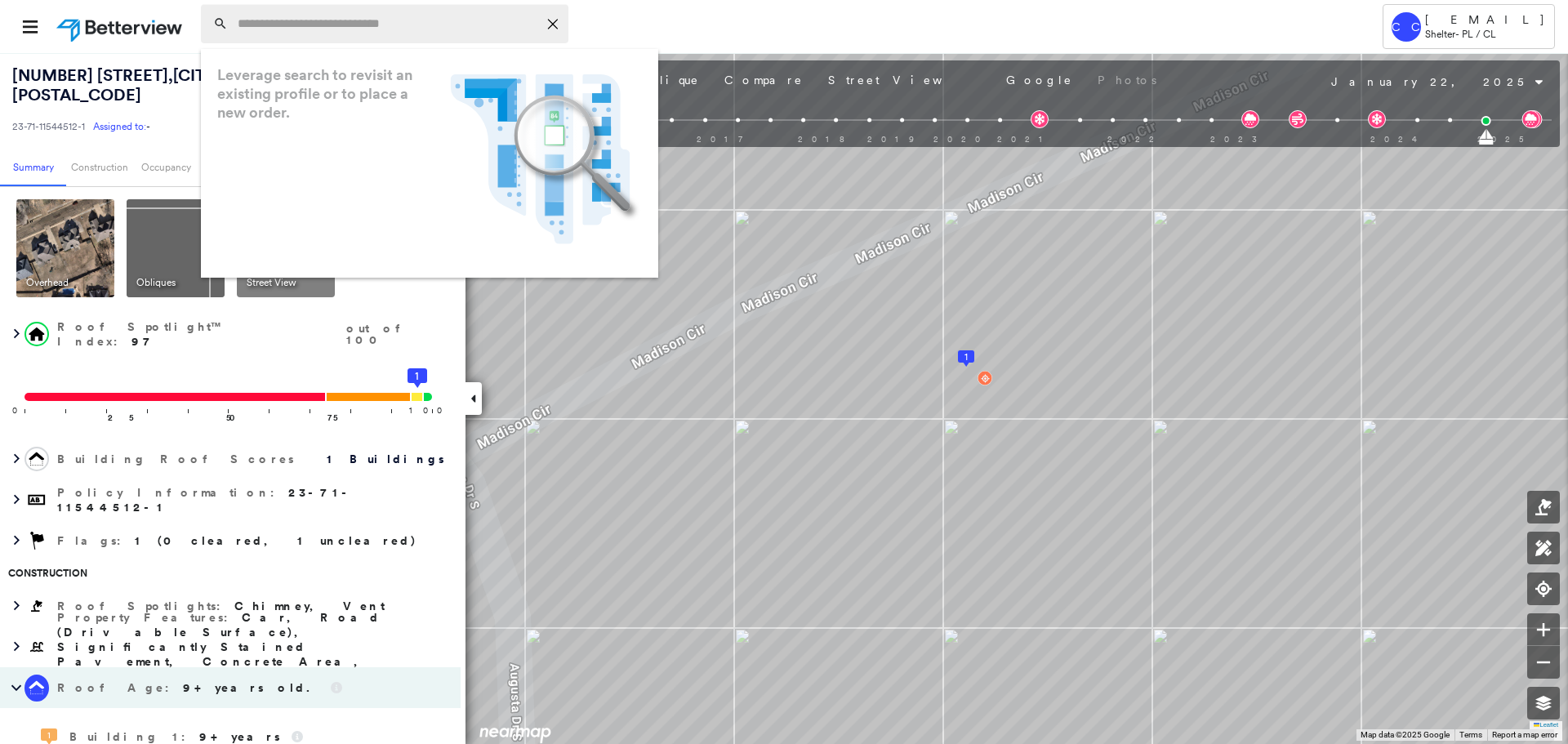 click at bounding box center [387, 24] 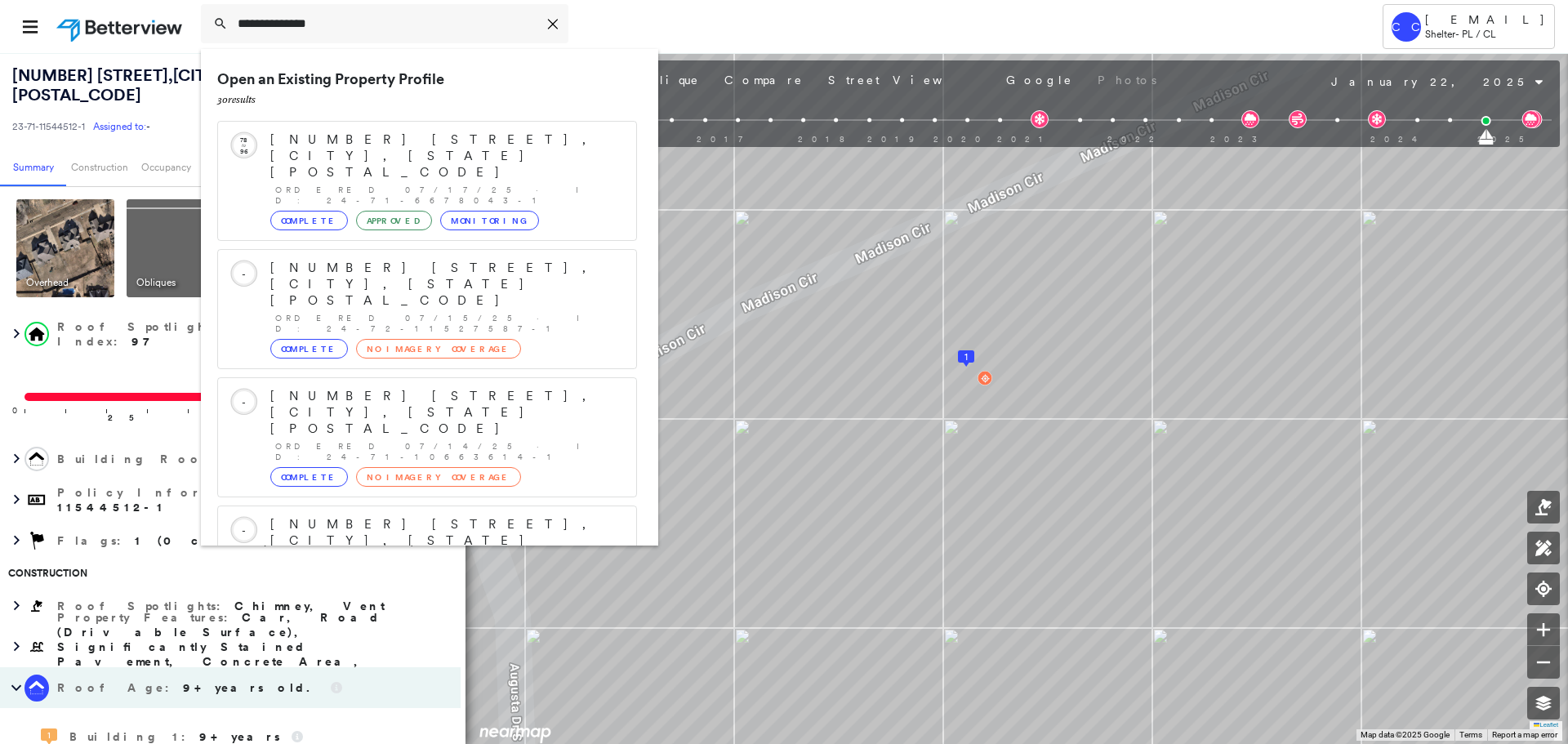 scroll, scrollTop: 211, scrollLeft: 0, axis: vertical 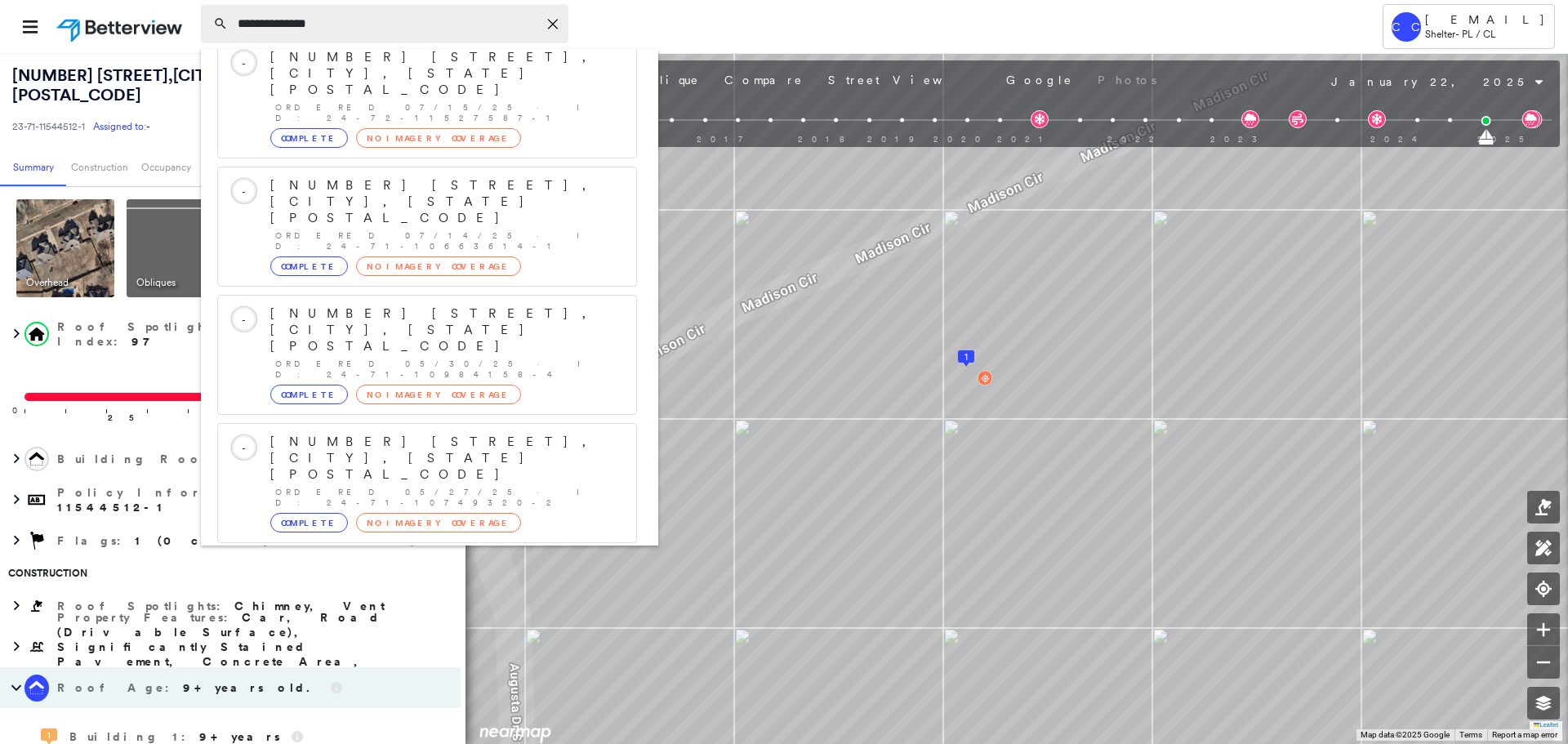 click on "**********" at bounding box center [387, 24] 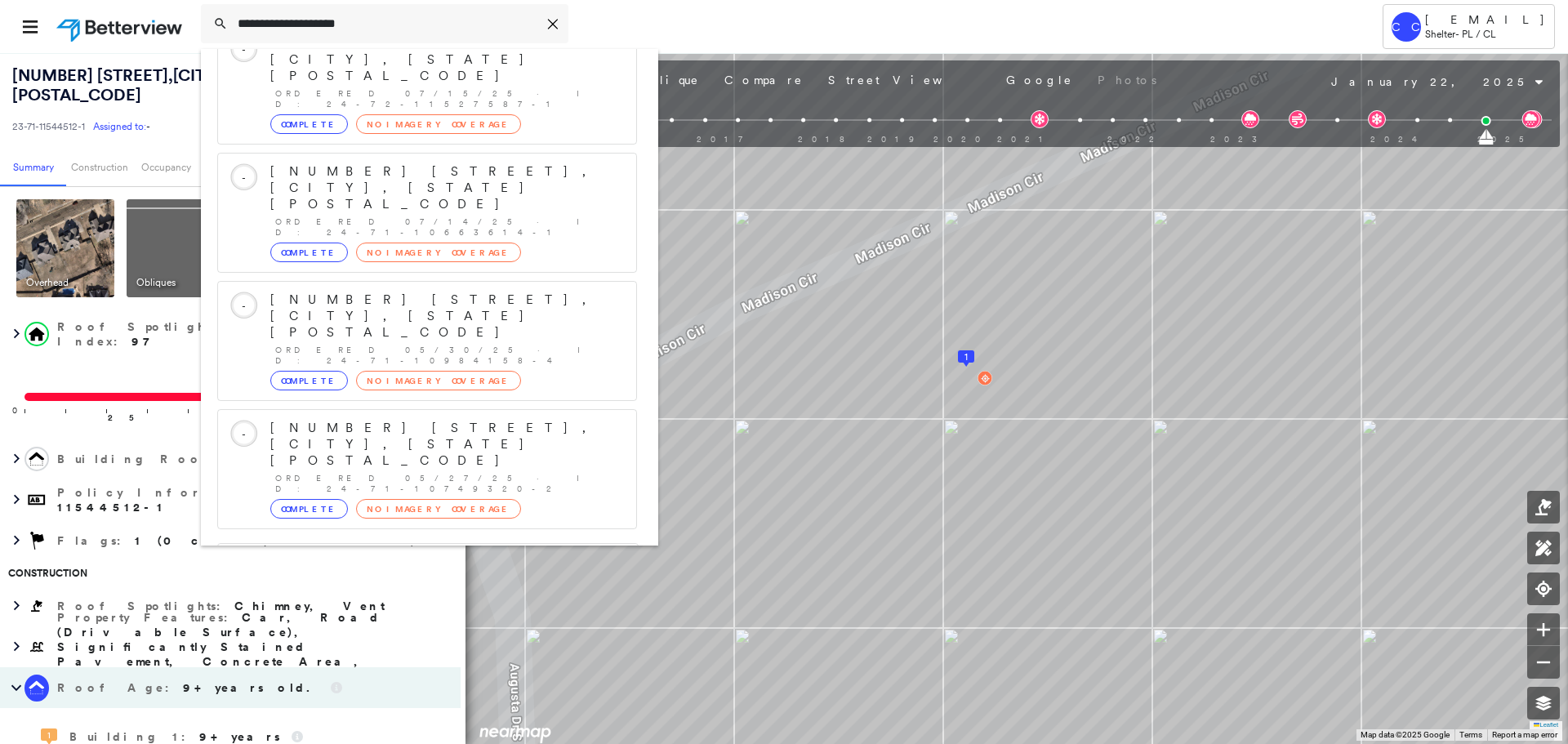 scroll, scrollTop: 321, scrollLeft: 0, axis: vertical 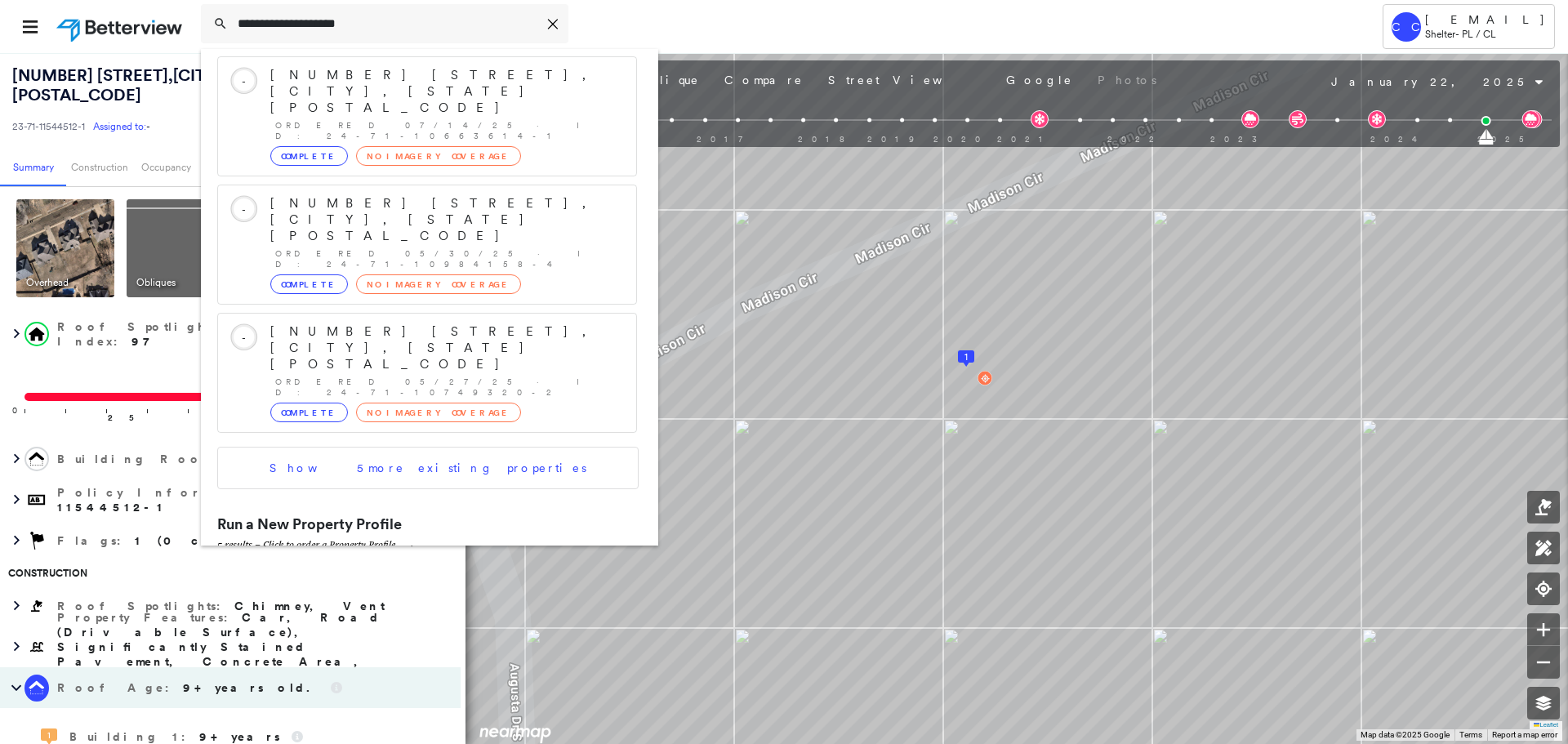 type on "**********" 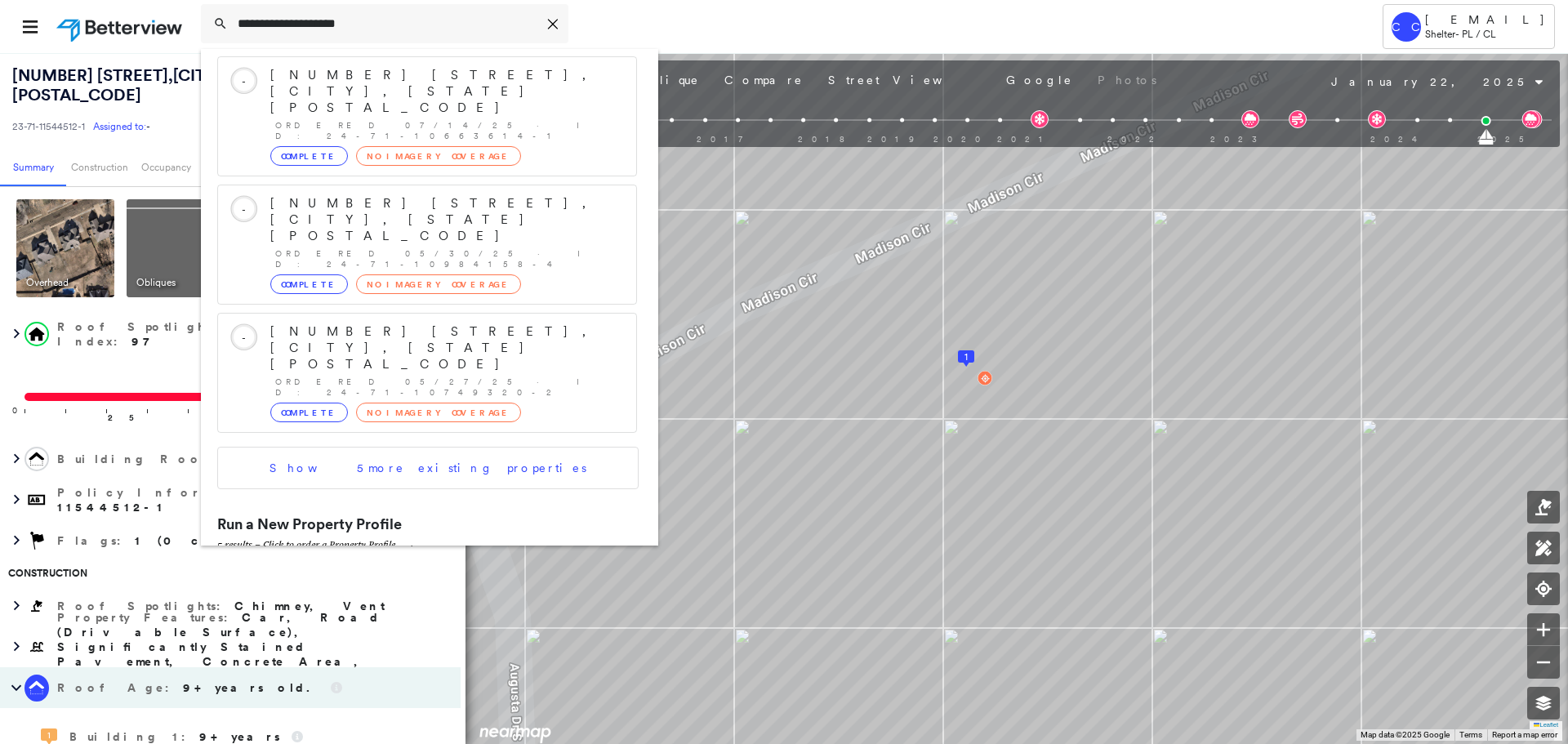 click on "[NUMBER] [STREET], [CITY], [STATE], [COUNTRY]" at bounding box center (409, 586) 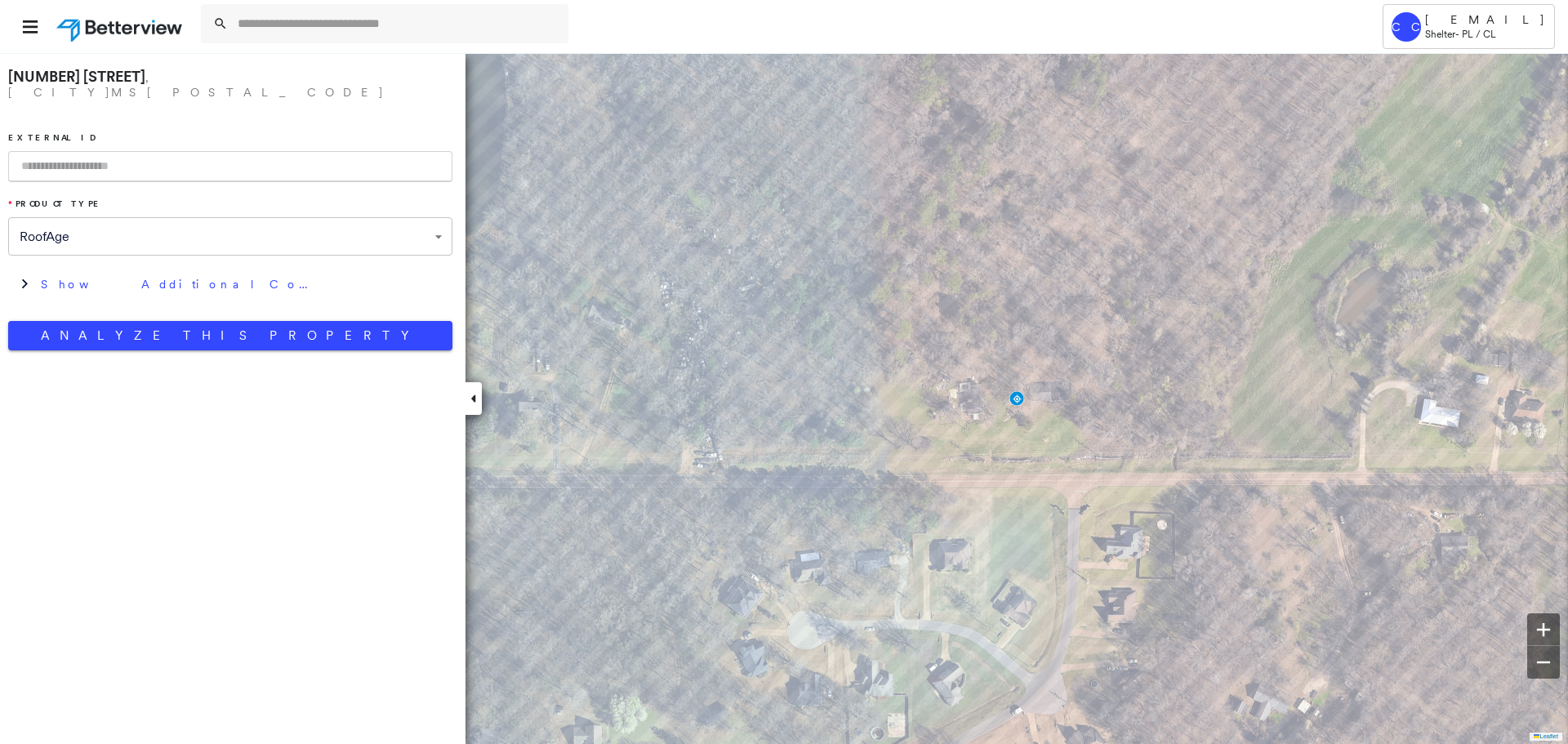 click at bounding box center [230, 167] 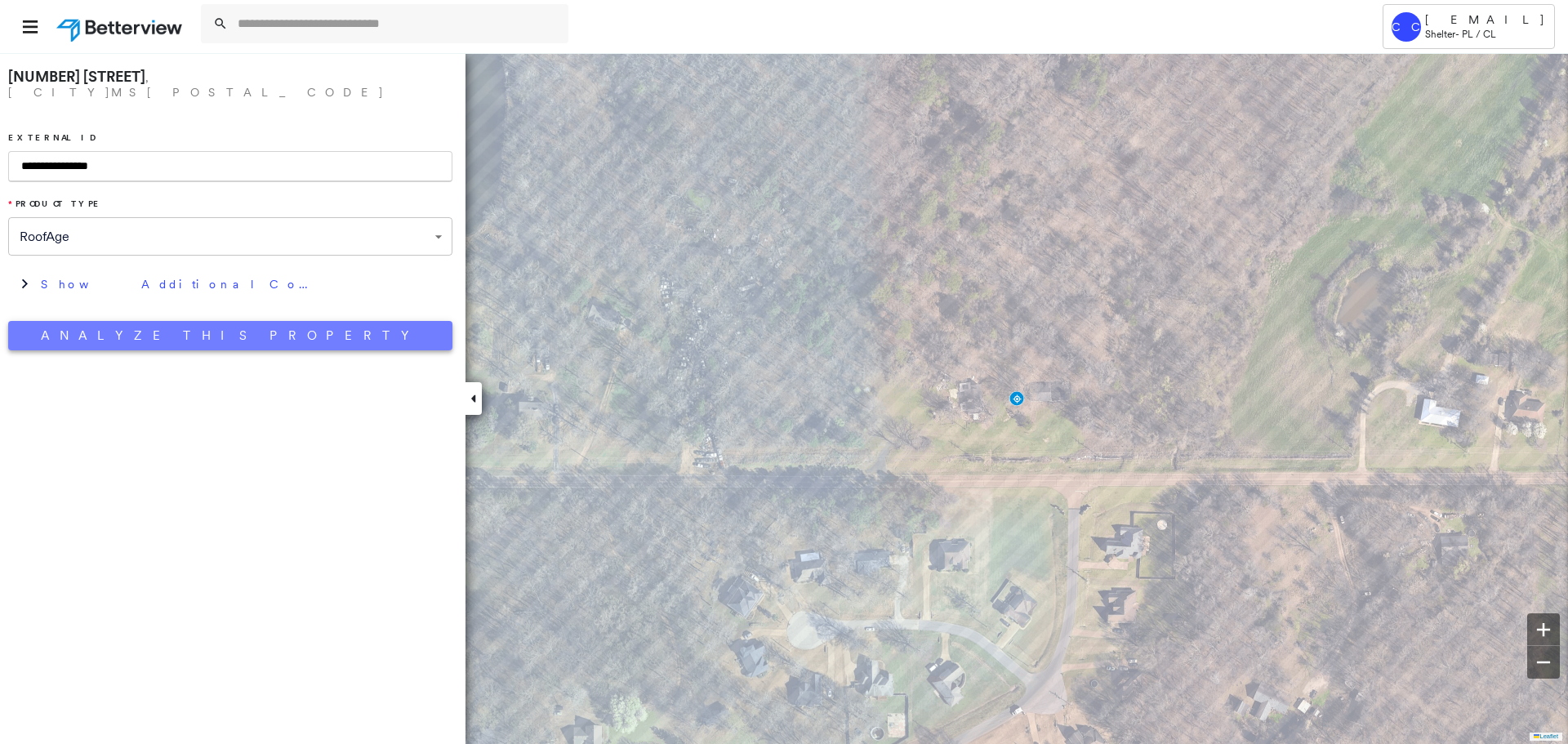 type on "**********" 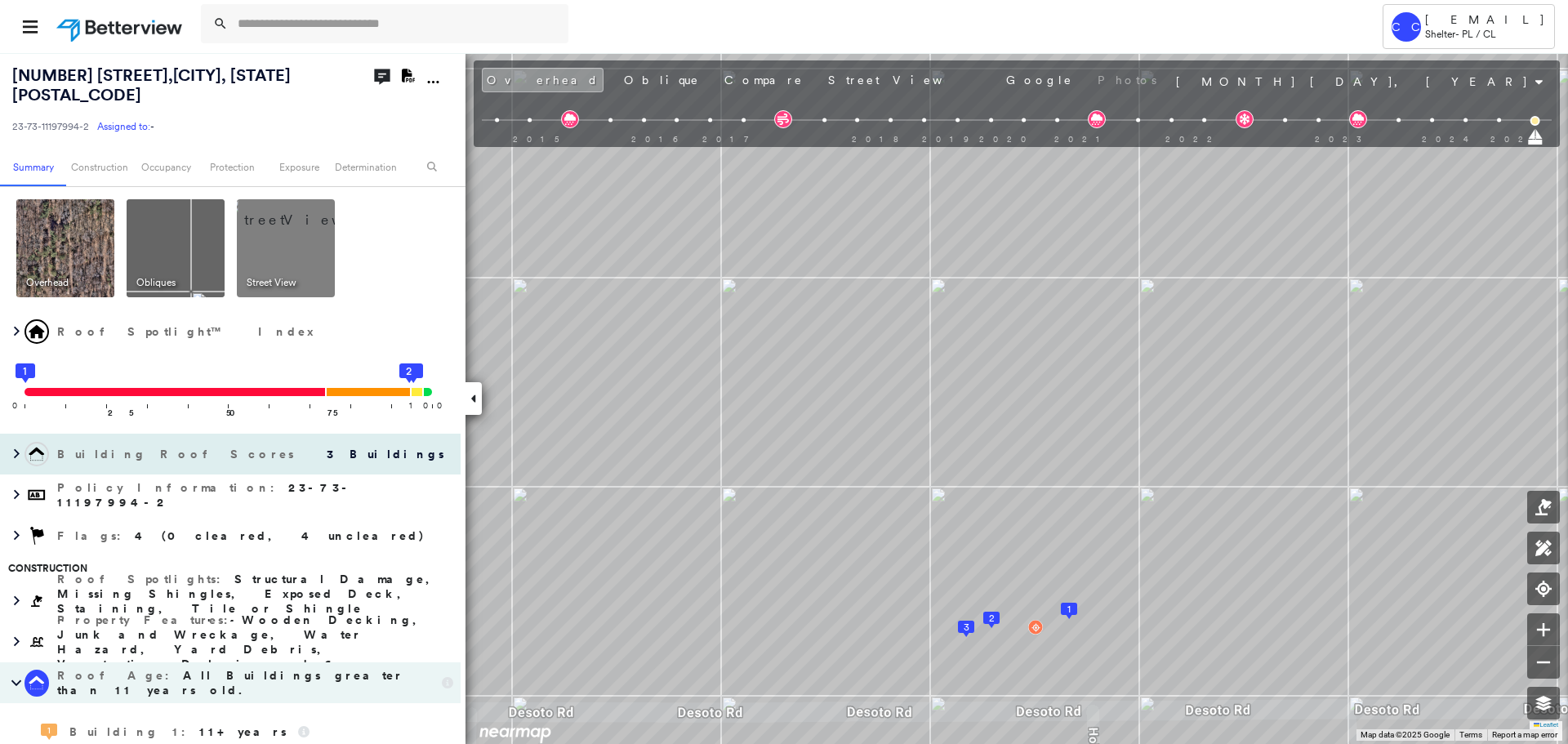 drag, startPoint x: 106, startPoint y: 433, endPoint x: 122, endPoint y: 438, distance: 16.763055 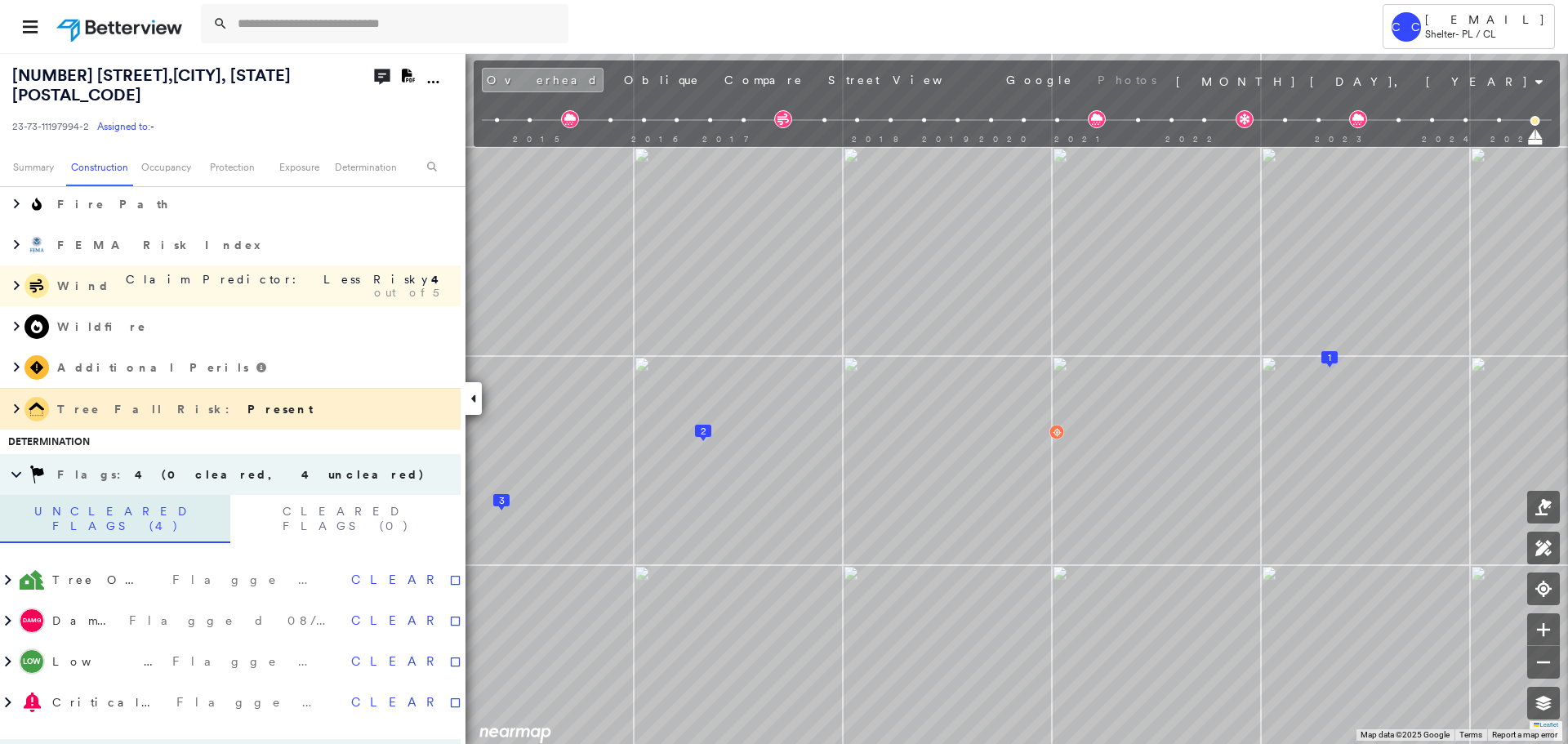 scroll, scrollTop: 1299, scrollLeft: 0, axis: vertical 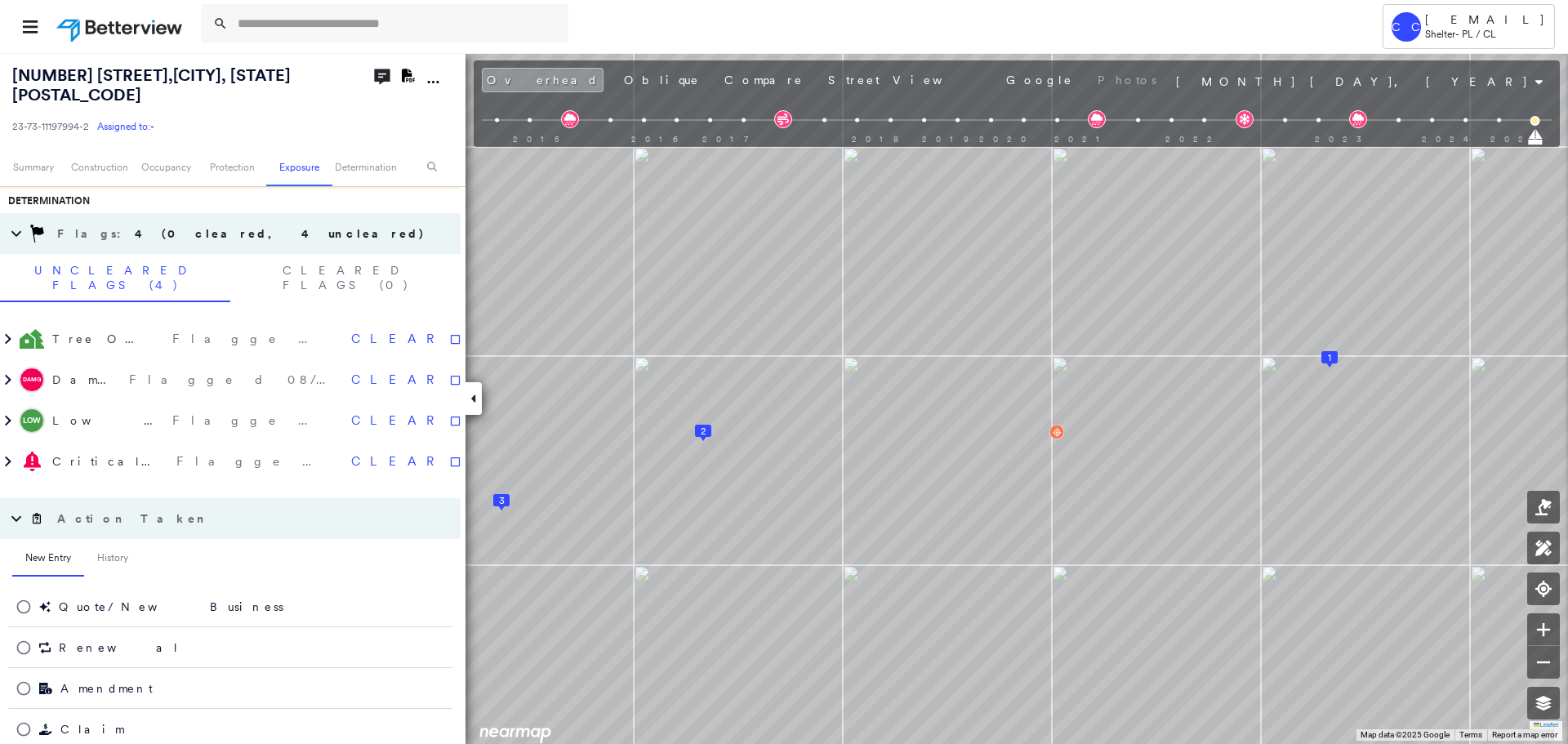 drag, startPoint x: 135, startPoint y: 572, endPoint x: 152, endPoint y: 550, distance: 27.80288 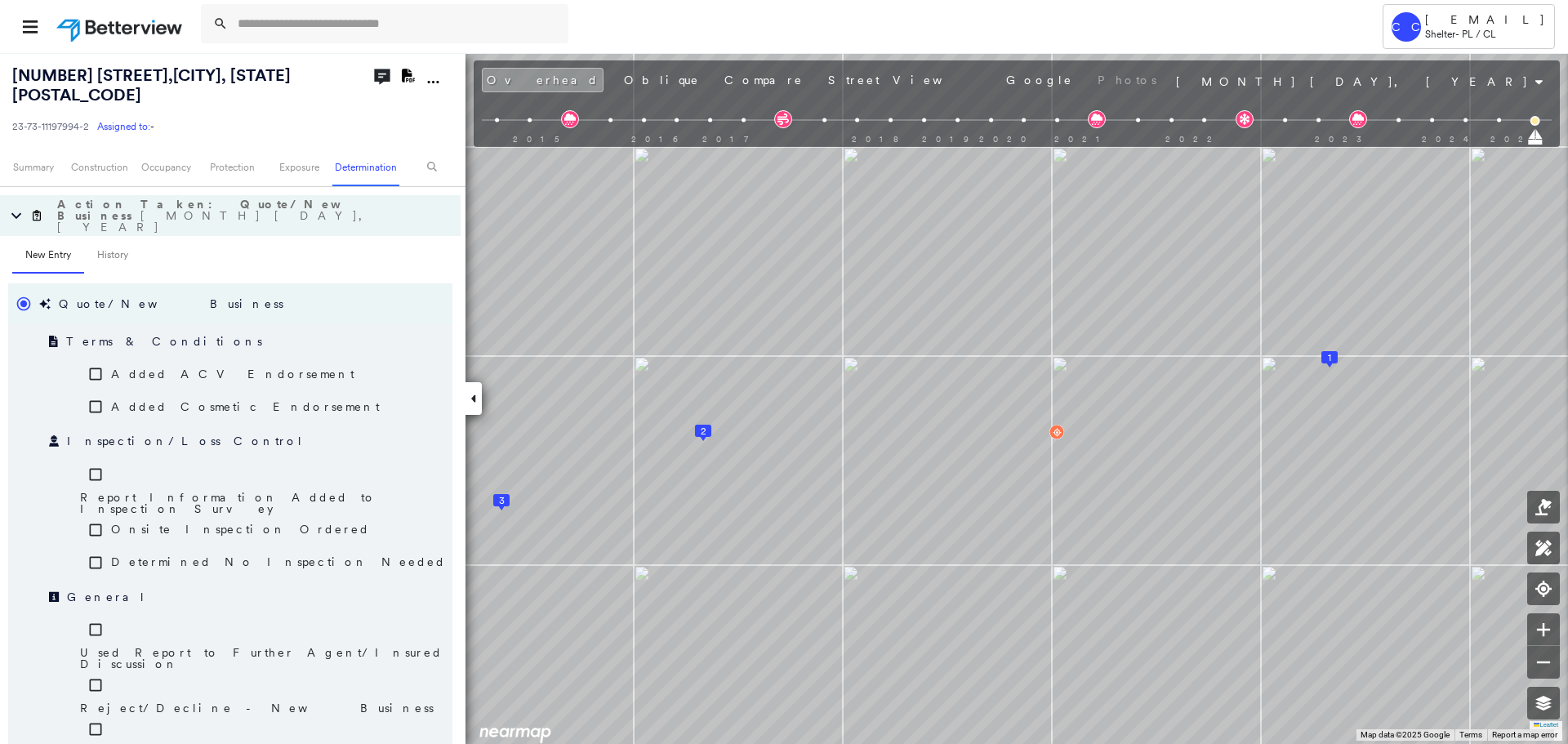 scroll, scrollTop: 1661, scrollLeft: 0, axis: vertical 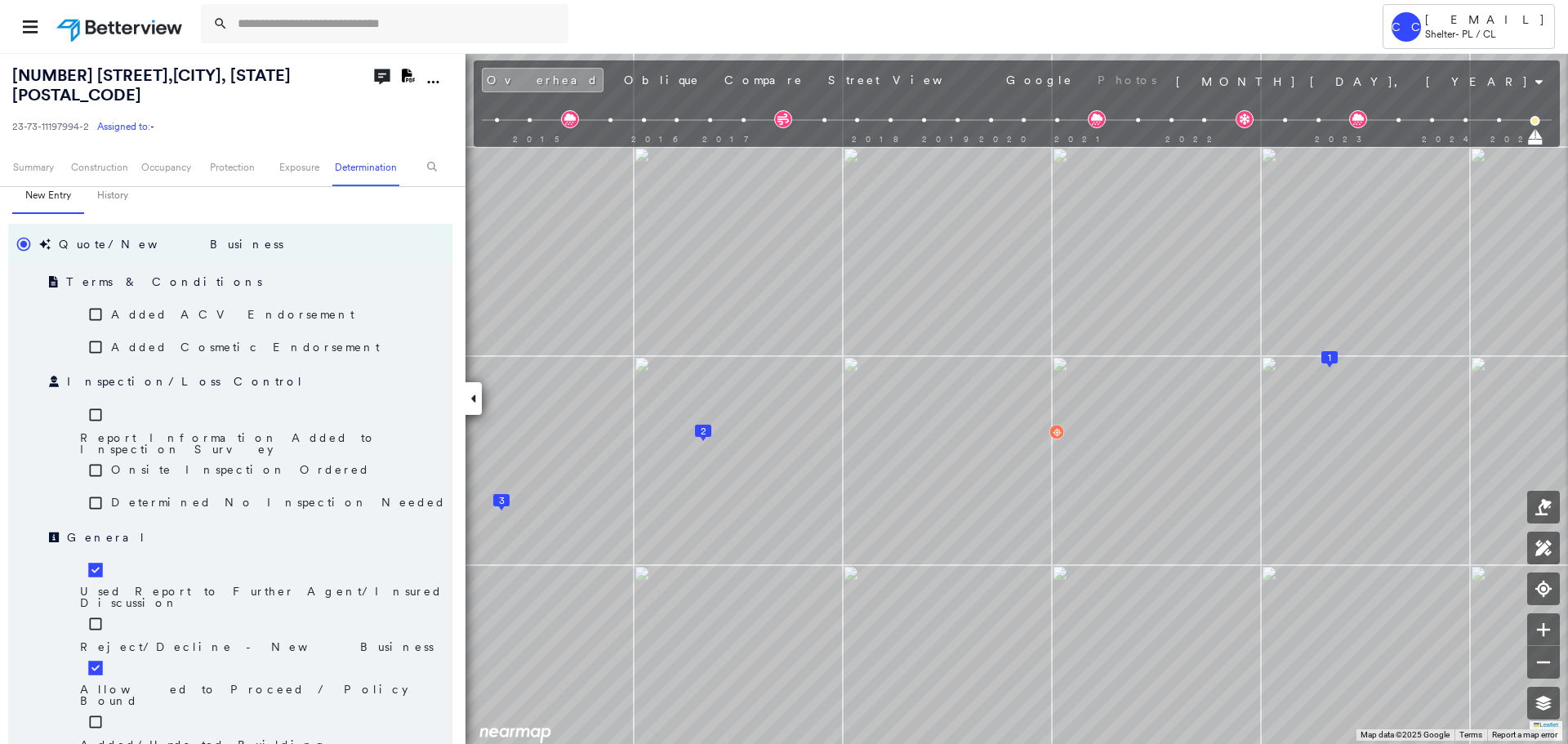 click on "Save" at bounding box center (365, 862) 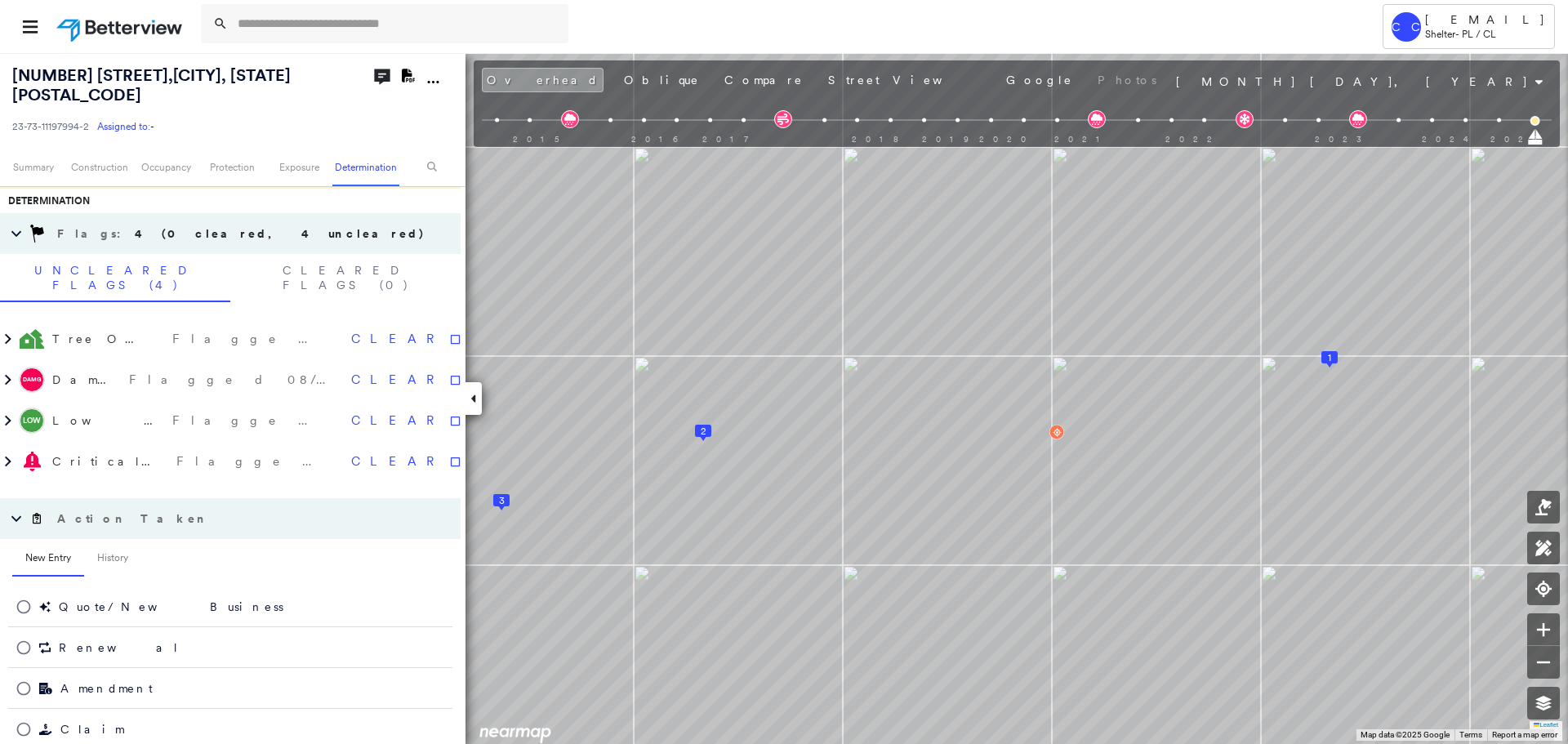 scroll, scrollTop: 1299, scrollLeft: 0, axis: vertical 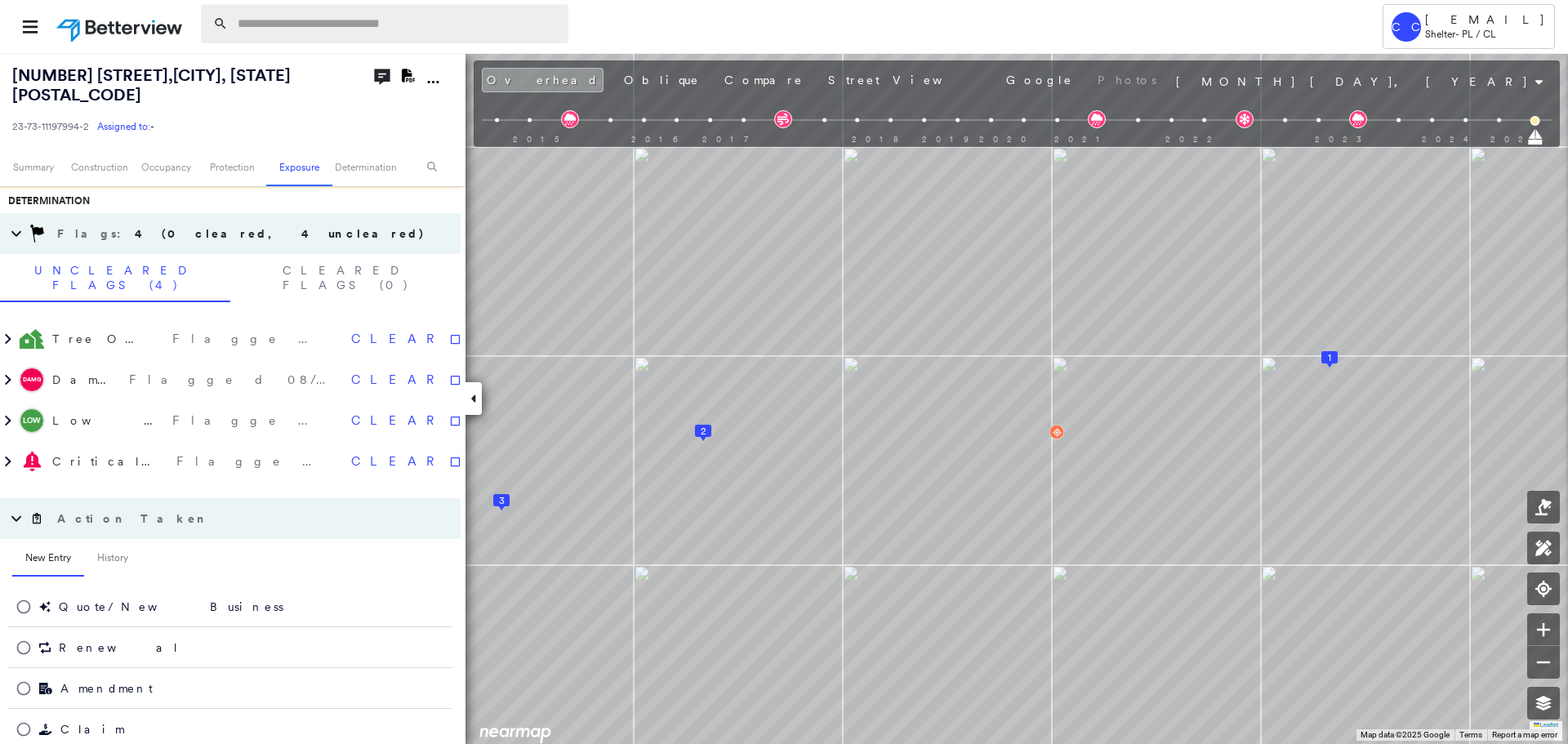 click at bounding box center [398, 24] 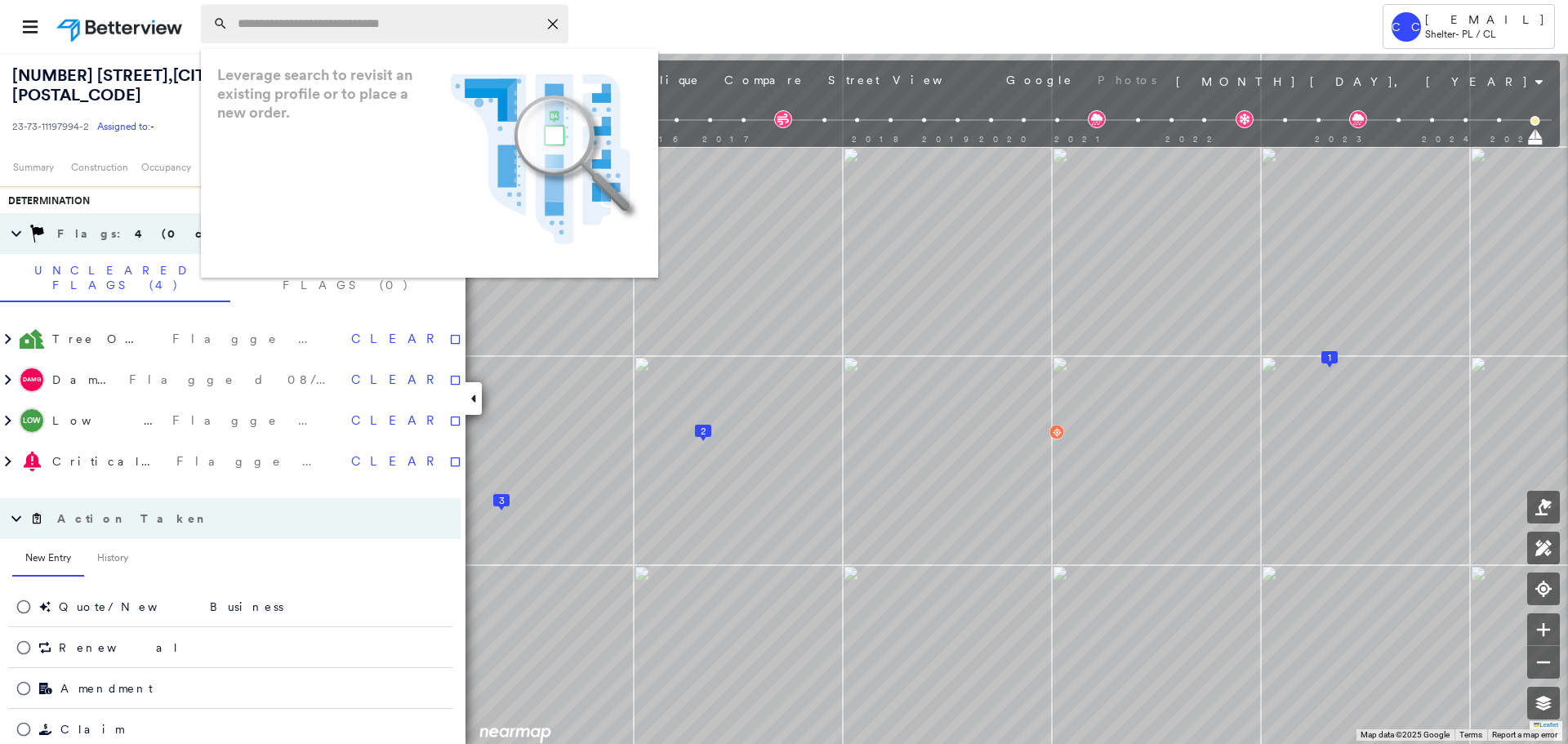 paste on "**********" 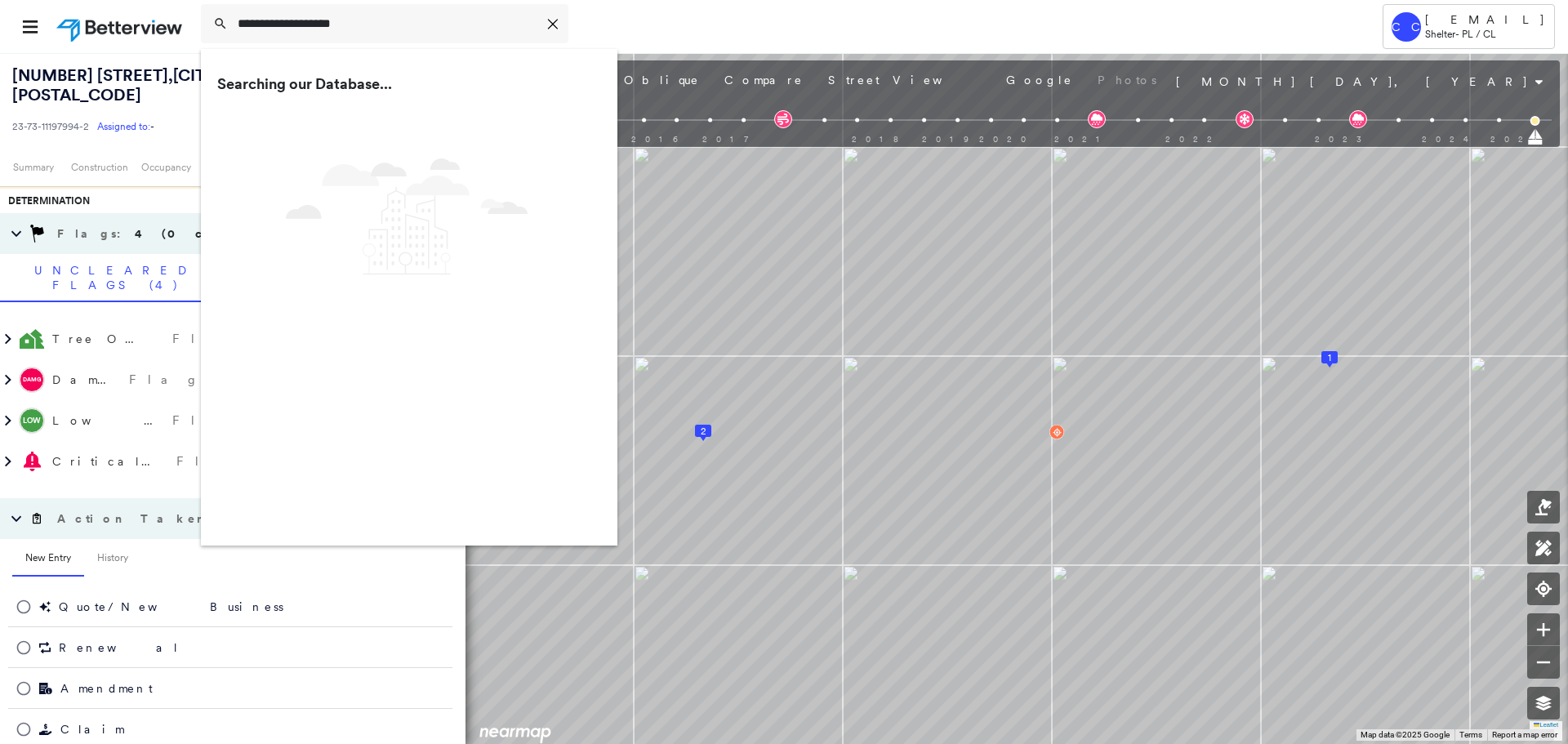 type on "**********" 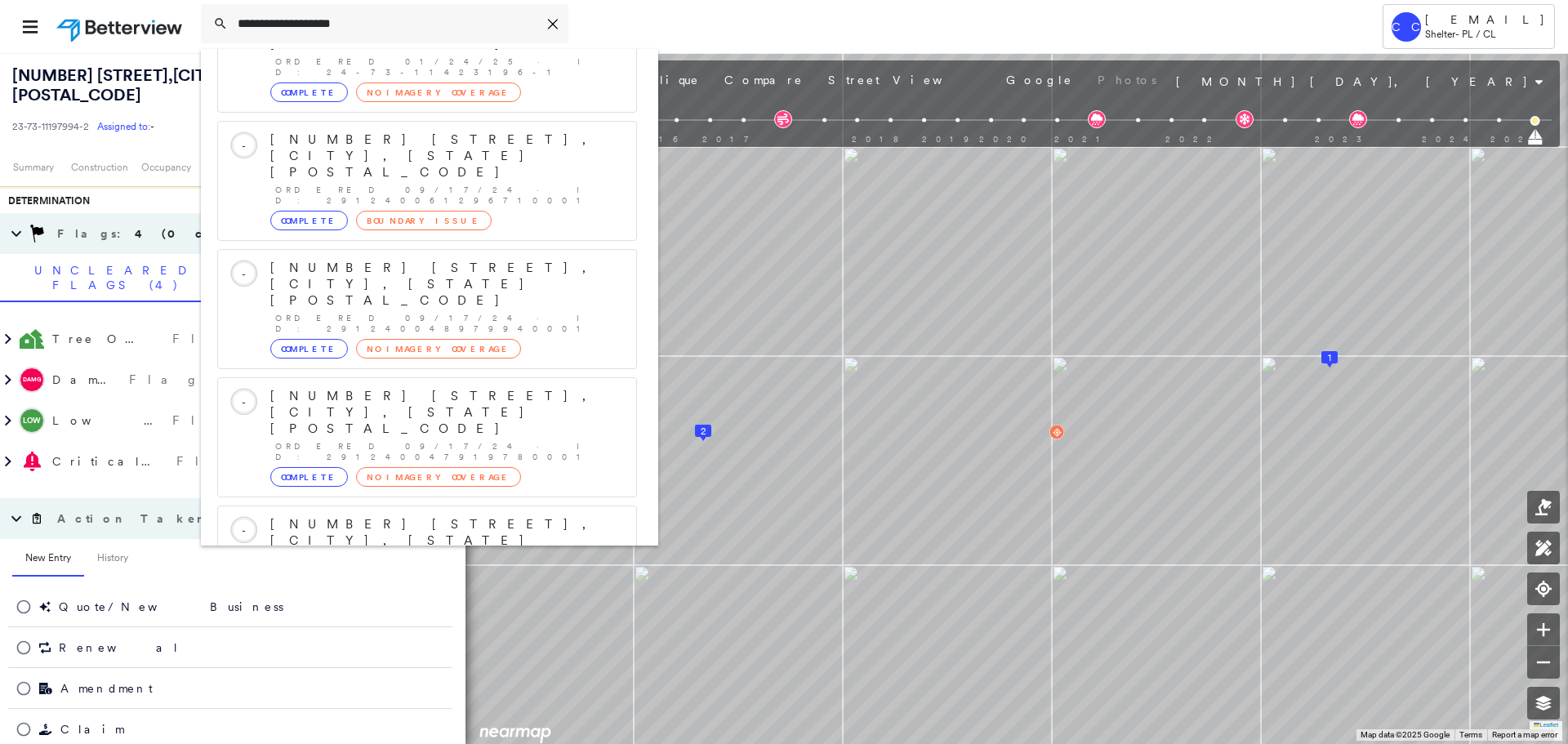 scroll, scrollTop: 174, scrollLeft: 0, axis: vertical 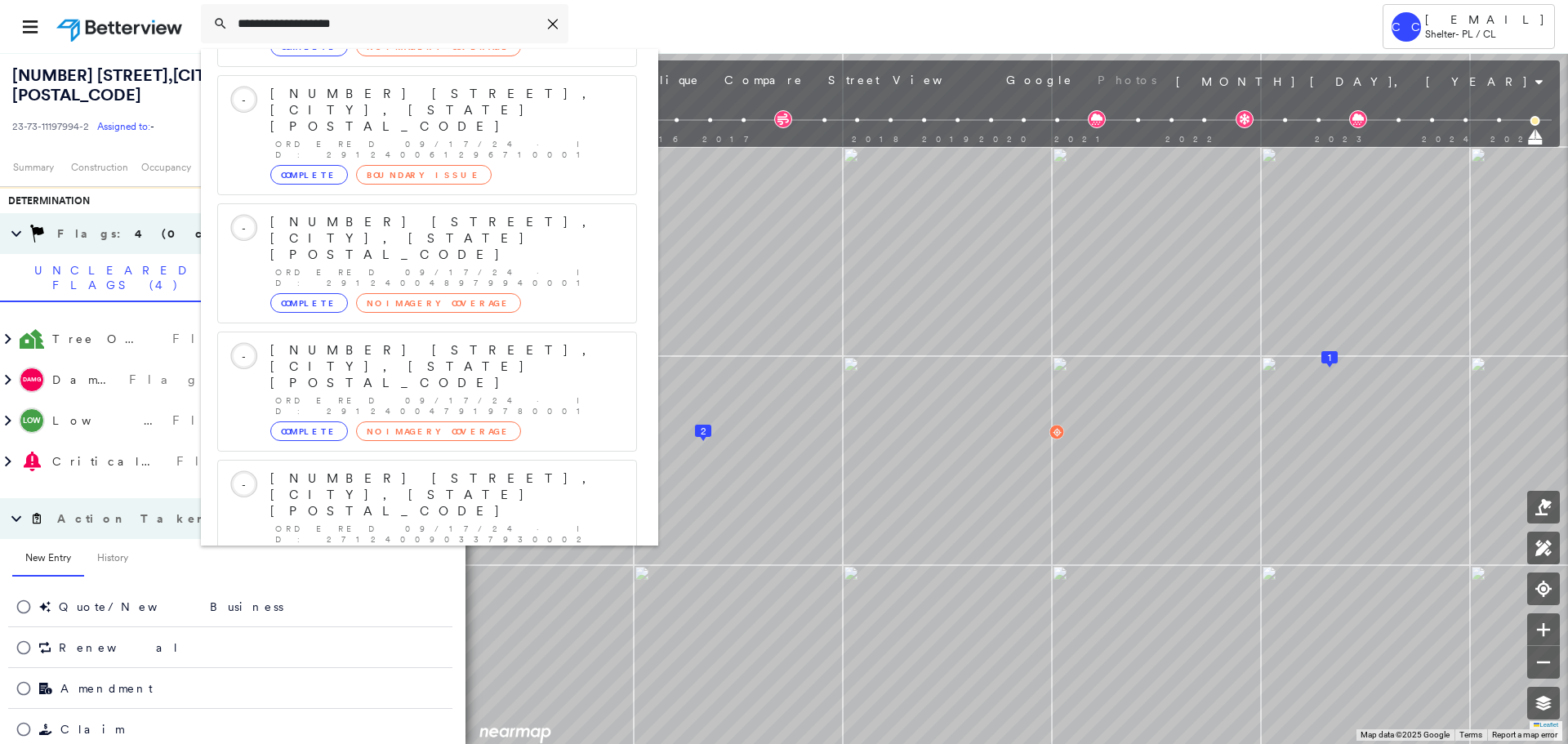 click on "[NUMBER] [STREET], [CITY], [STATE] [POSTAL_CODE]" at bounding box center (409, 733) 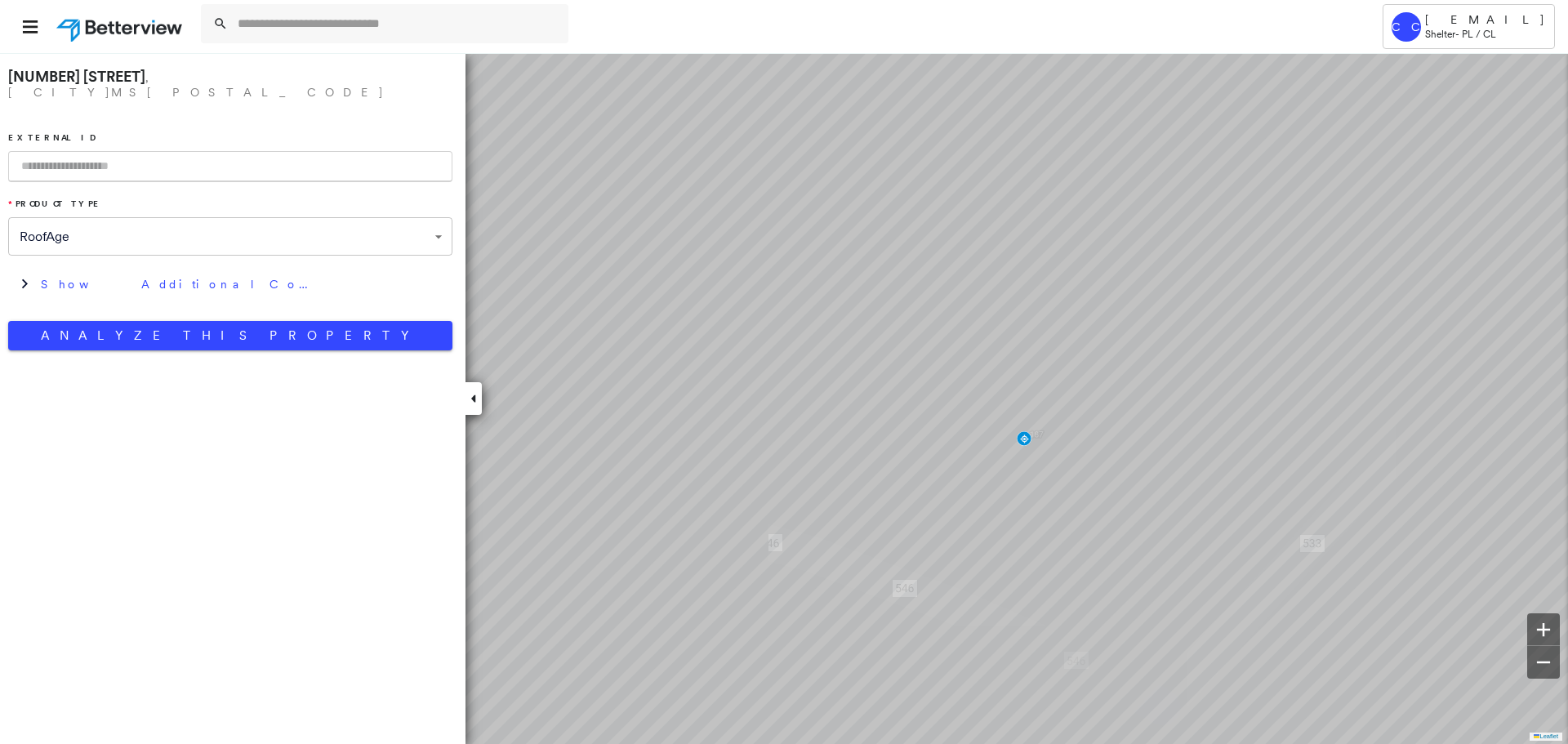 click at bounding box center [230, 167] 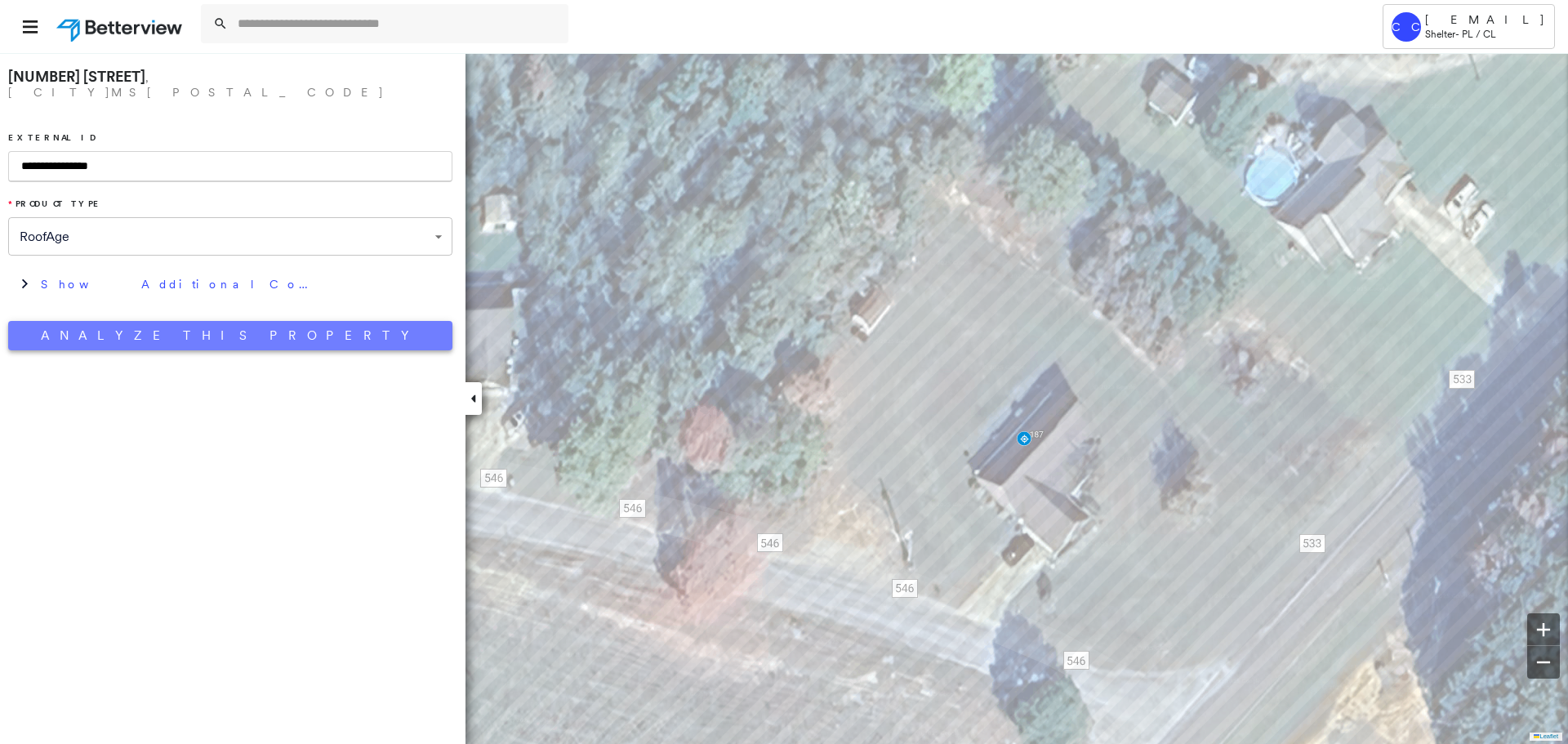 type on "**********" 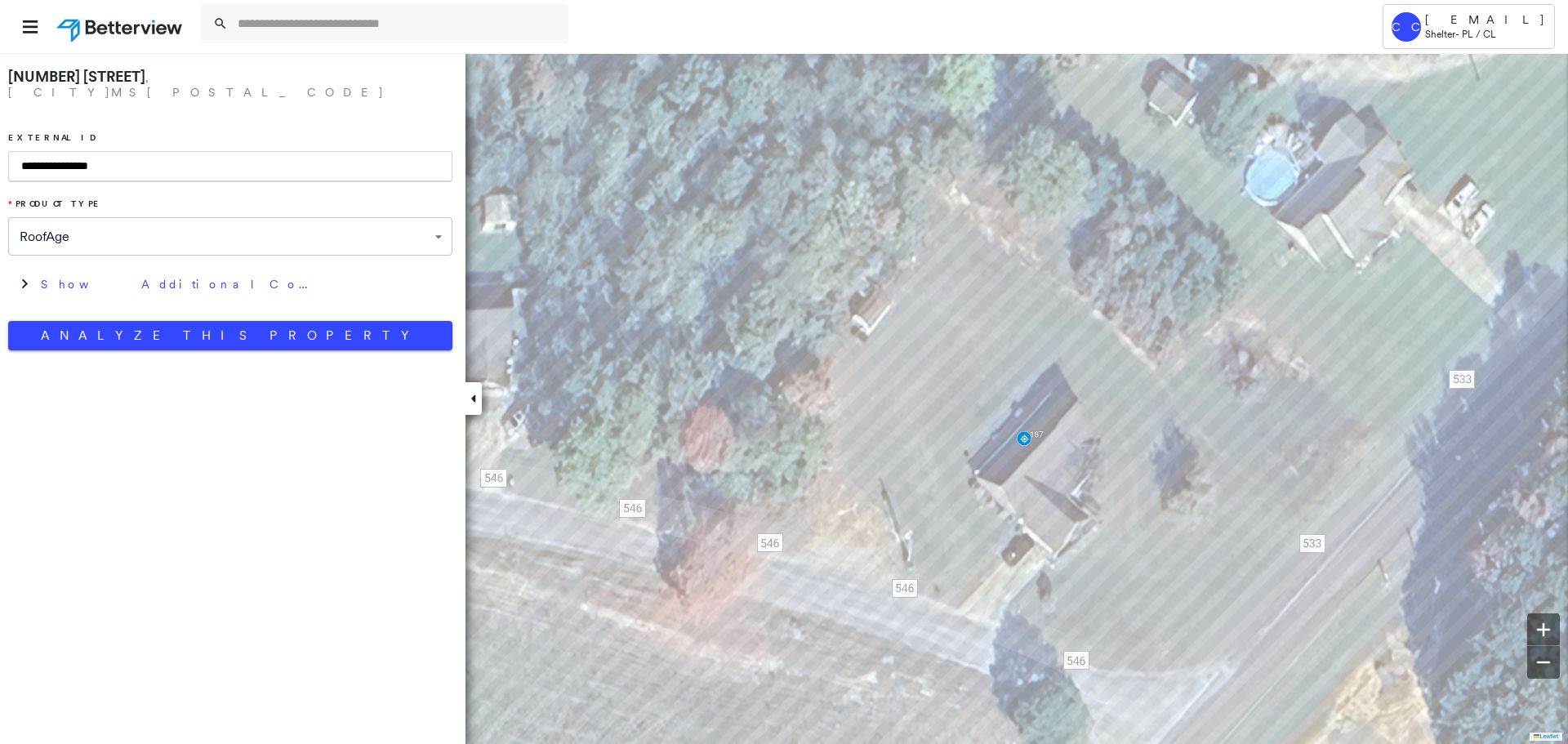 drag, startPoint x: 133, startPoint y: 323, endPoint x: 420, endPoint y: 359, distance: 289.24903 